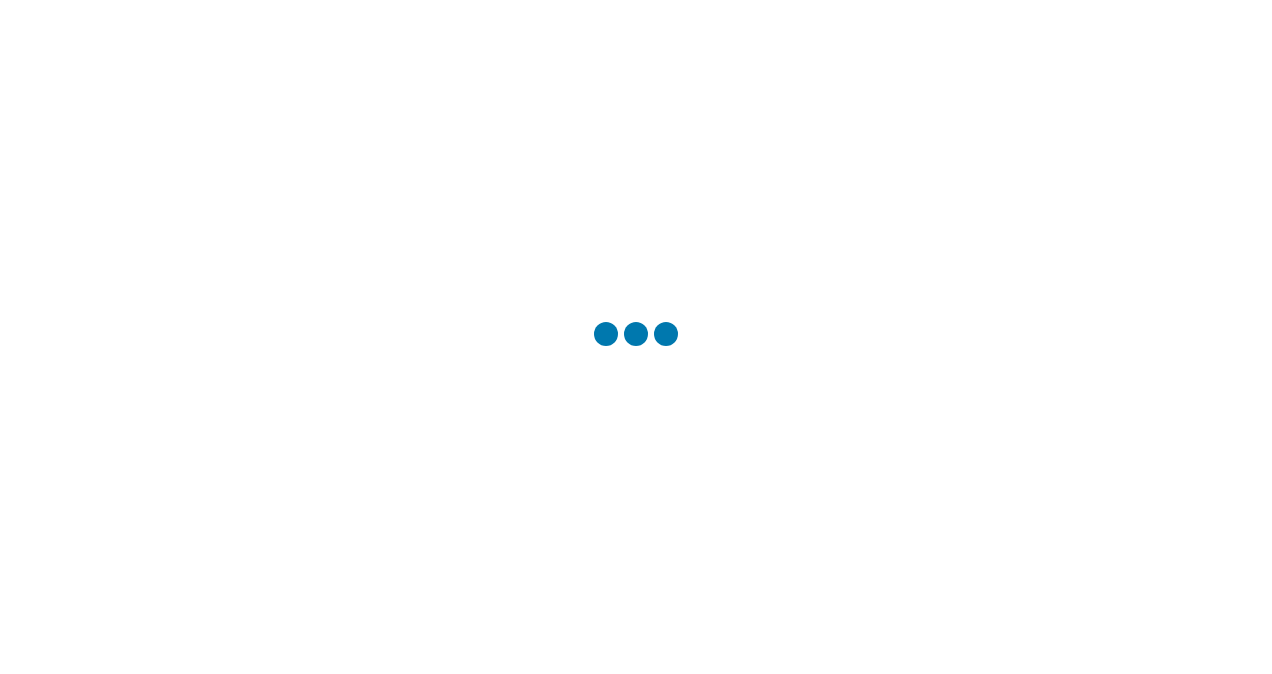 scroll, scrollTop: 0, scrollLeft: 0, axis: both 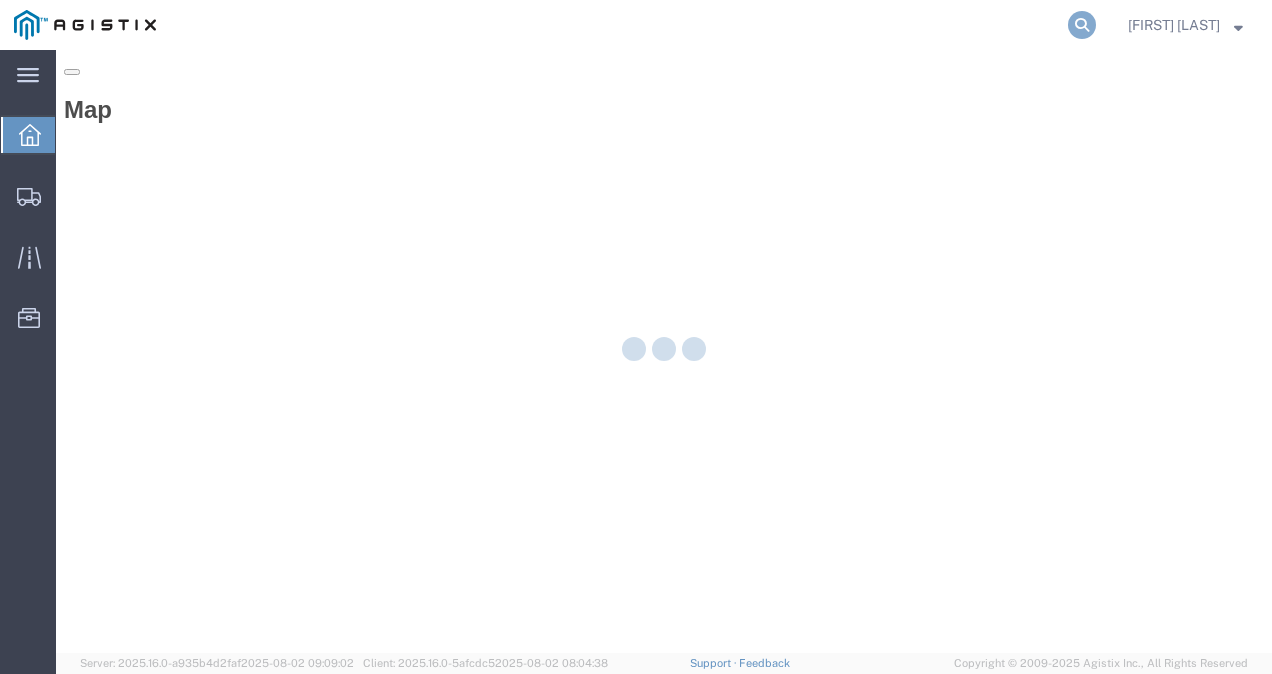 click 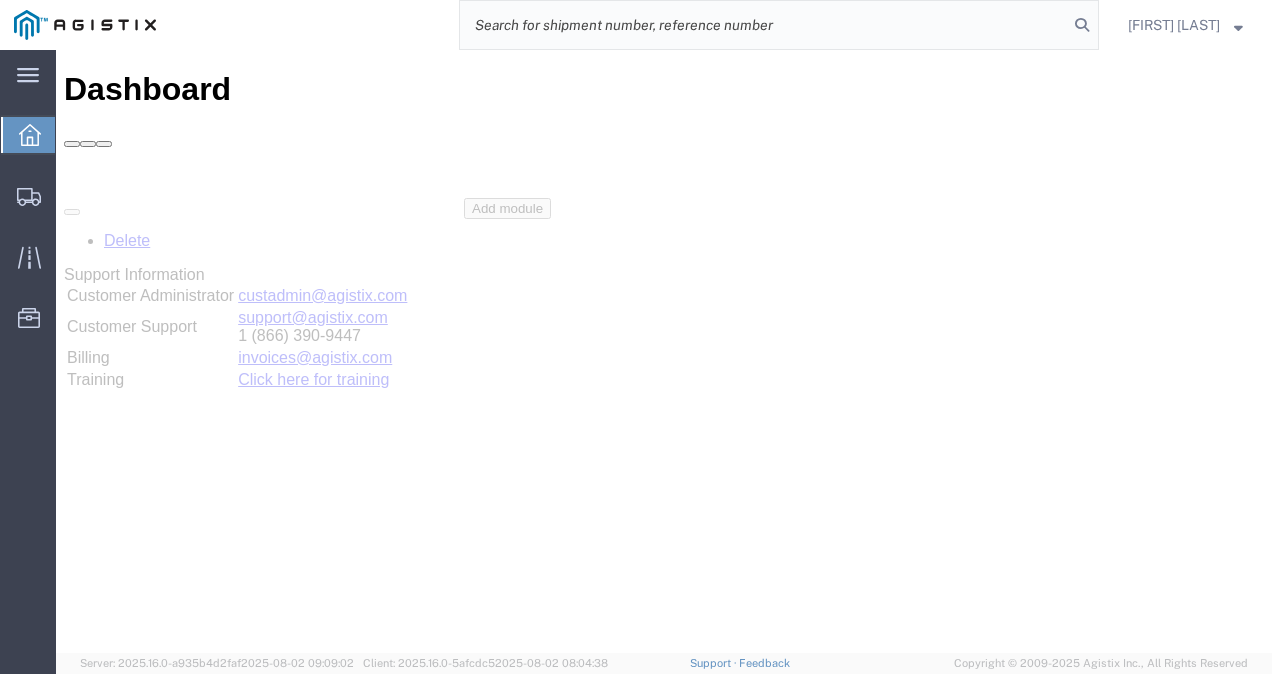 paste on "56360779" 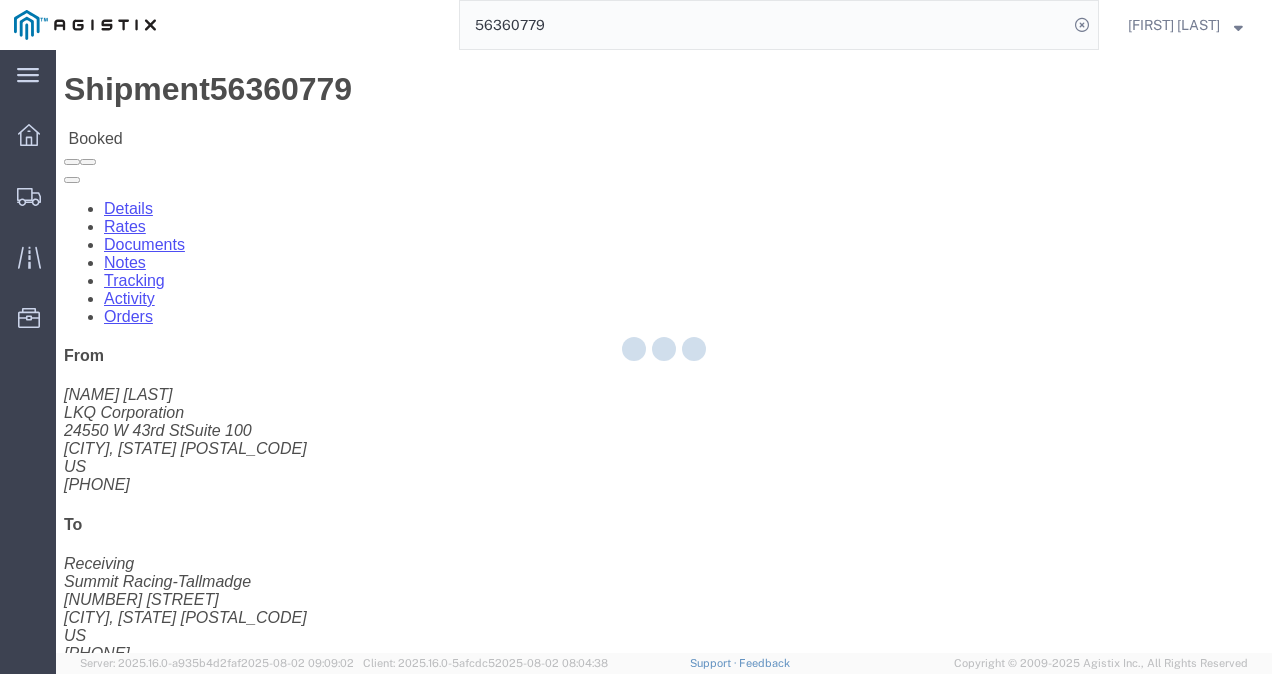 click 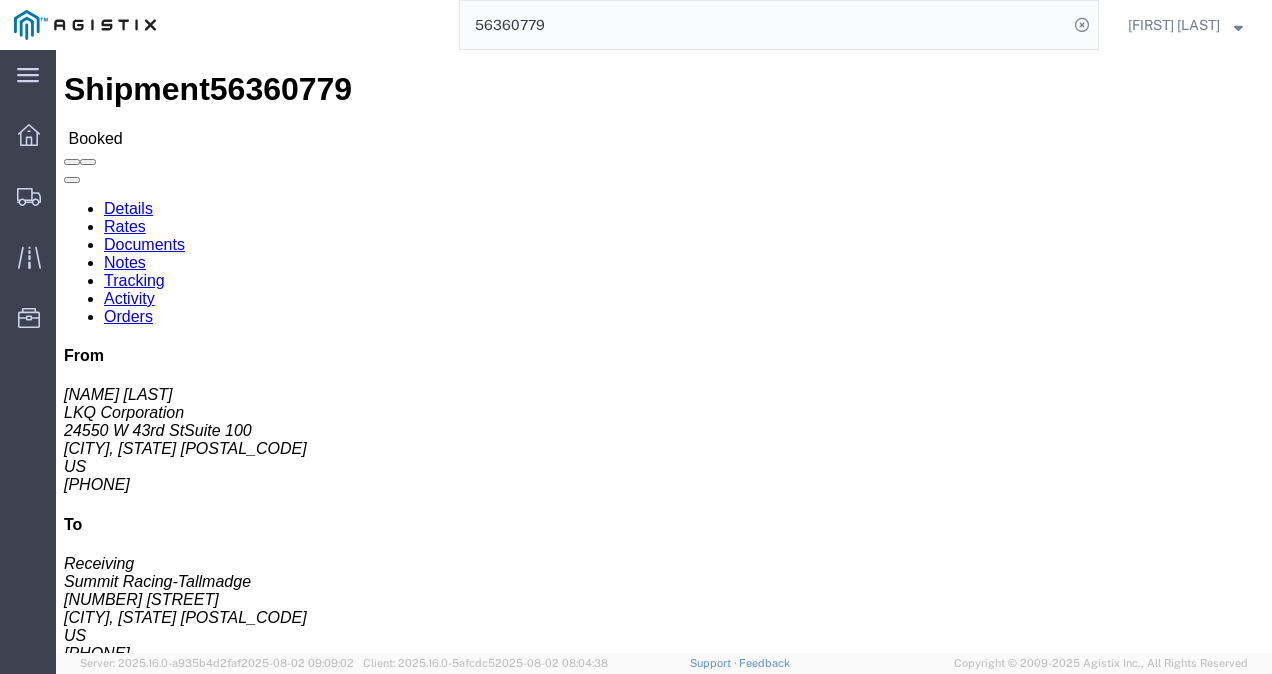 click on "Rates" 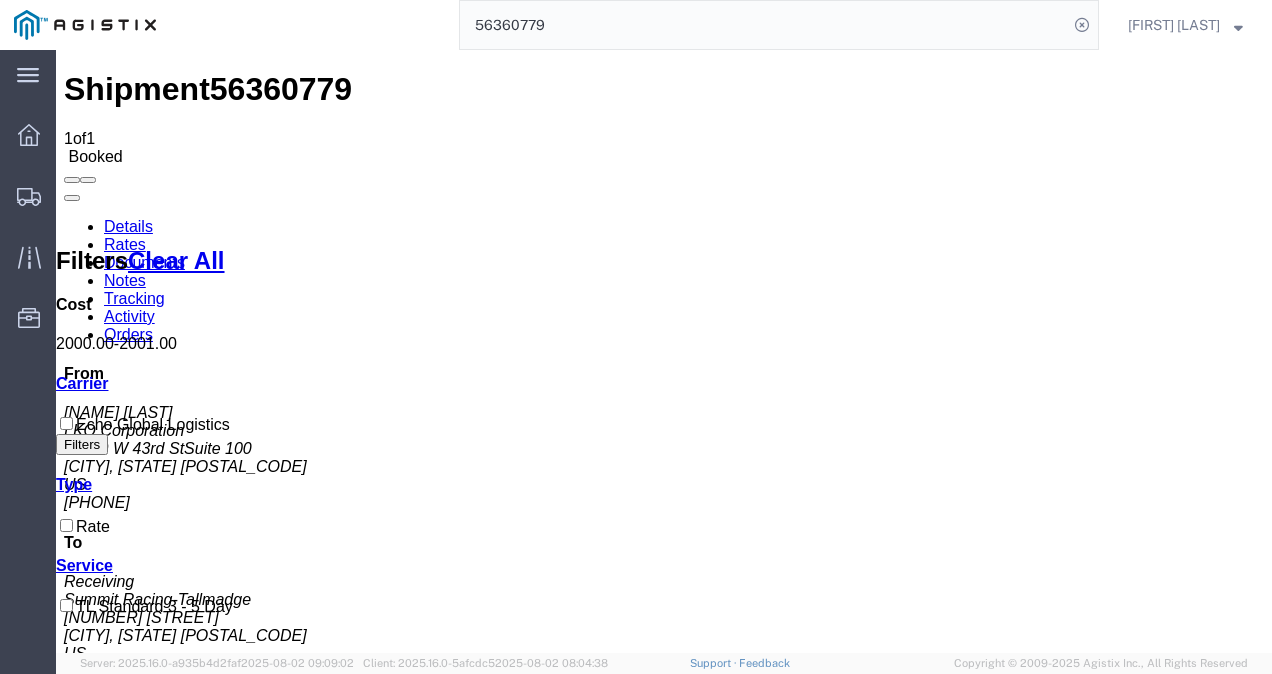 click on "Shipment  [NUMBER] 1
of
1   Booked Details Rates Documents Notes Tracking Activity Orders From [NAME] [LAST] LKQ Corporation [NUMBER] [STREET][SUITE] [CITY], [STATE] [COUNTRY] [PHONE] To Receiving Summit Racing-Tallmadge [NUMBER] [STREET] [CITY], [STATE] [COUNTRY] [PHONE] Other details Reference #: [NUMBER] Ship Date/Time: [DATE] Mode: Truckload Created By: Agistix Truckload Services Created By Email:
offline_notificatio...
Carrier Information Tracking No: [NUMBER] Contact Name: [NAME] [LAST] Contact Phone: [PHONE] Service Level: TL Standard 3 - 5 Day Carrier: Echo Global Logistics Transit status: Awaiting Pick-Up Please fix the following errors Rates Filter Filters Clear All Cost [NUMBER]  -
[NUMBER] Transit Days Carrier   Echo Global Logistics Filters Type   Rate Service   TL Standard 3 - 5 Day Search: Carrier Service Estimated Transit Transit Days Type Cost Confirm Echo Global Logistics TL Standard 3 - 5 Day Rate To" at bounding box center (664, 936) 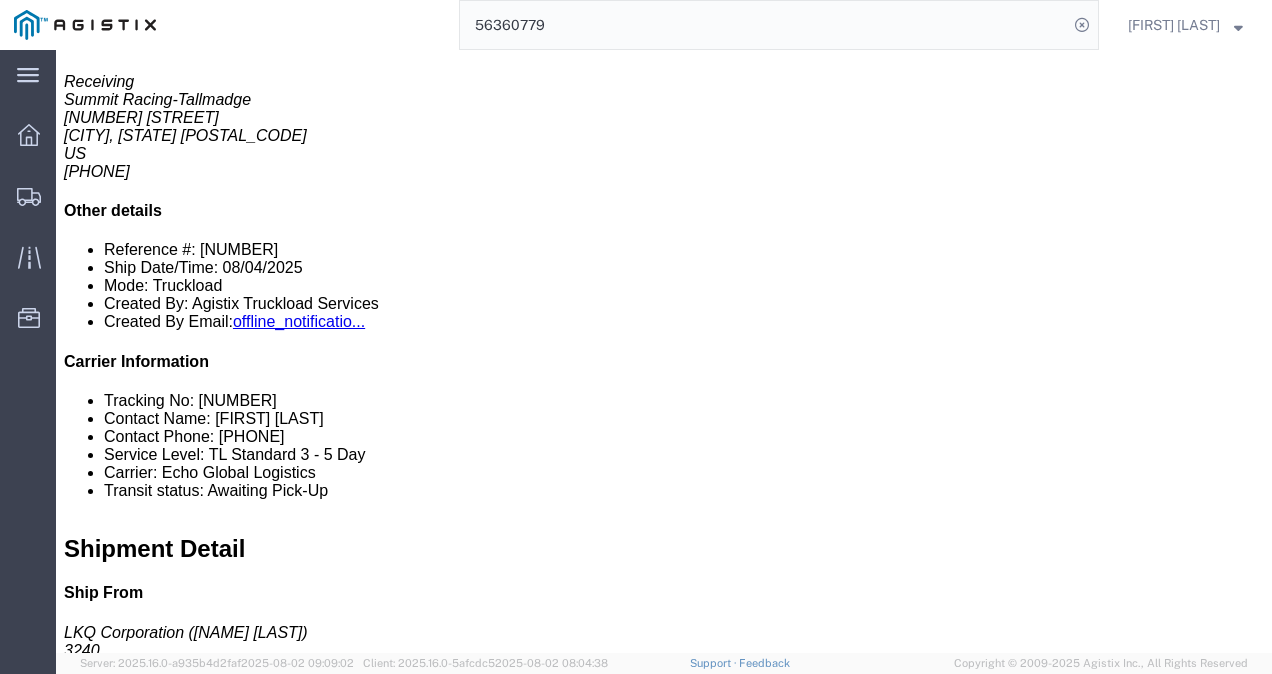 scroll, scrollTop: 0, scrollLeft: 0, axis: both 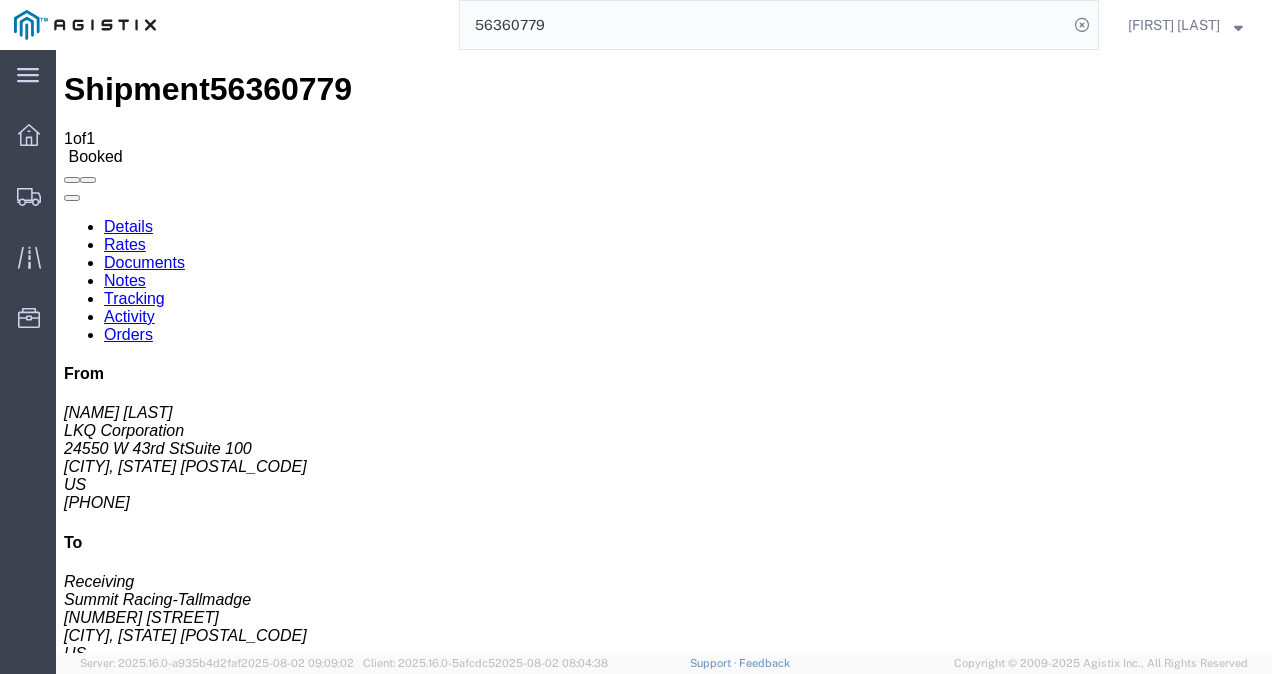 click on "Ship From
LKQ Corporation ([NAME] [LAST]) [NUMBER] [STREET] [SUITE] [CITY], [STATE] United States [PHONE] [EMAIL]
Ship To
Summit Racing-Tallmadge (Receiving) [NUMBER] [STREET] [CITY], [STATE] United States [PHONE]
Pickup & Delivery Dates
[DATE]  [TIME]
-
[DATE]  [TIME]
[DATE]
Edit Date and Time
Pickup Date:
Pickup Start Date Pickup Start Time Pickup Open Date and Time
[MONTH] [DAY] [YEAR] [TIME] [AM/PM]
Pickup Close Date Pickup Close Time
Pickup Close Date and Time
[MONTH] [DAY] [YEAR] [TIME] [AM/PM]
Delivery by Date
Delivery Start Date Delivery Start Time
Deliver Open Date and Time
[MONTH] [DAY] [YEAR] [TIME] [AM/PM]
Deliver Close Date Deliver Close Time
Deliver Close Date and Time" 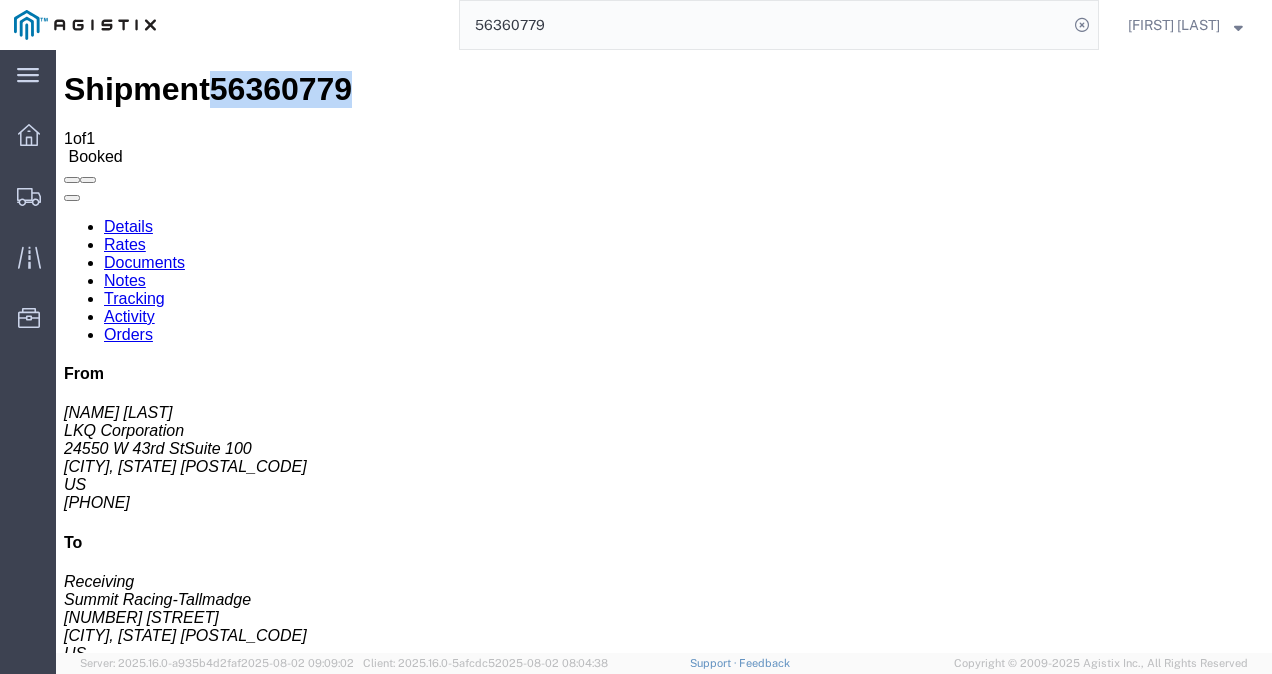 click on "56360779" 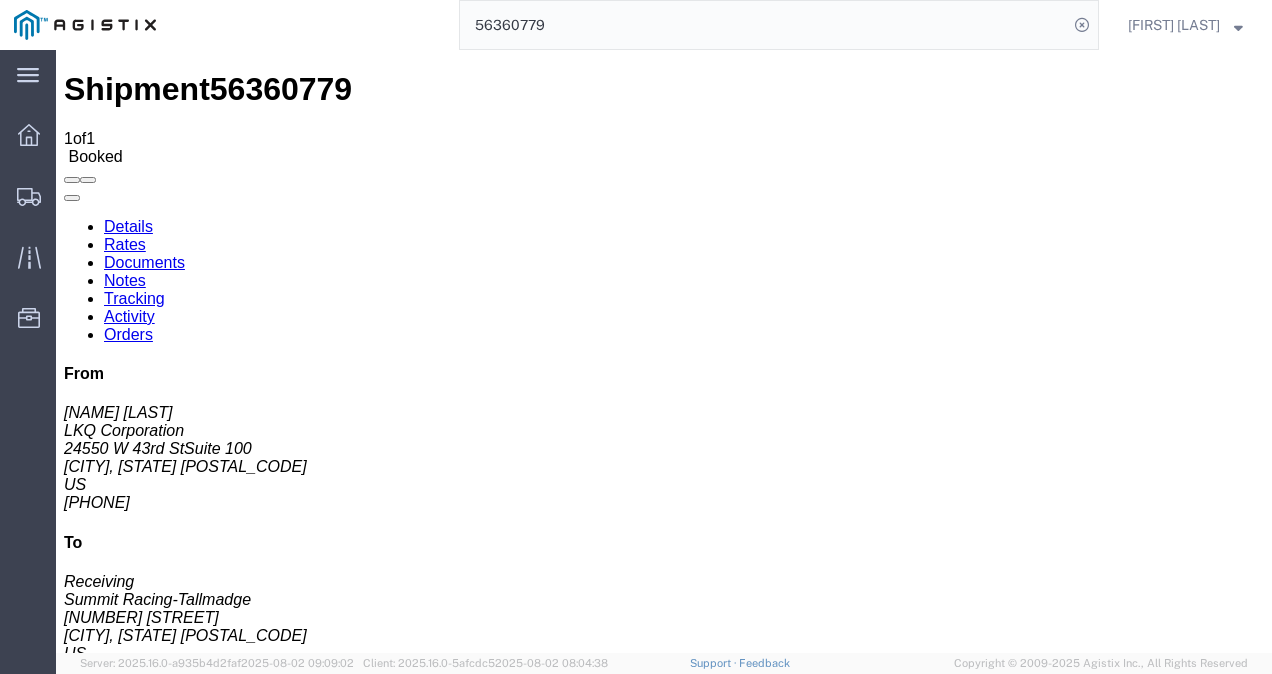 click on "Routing & Vehicle Information" 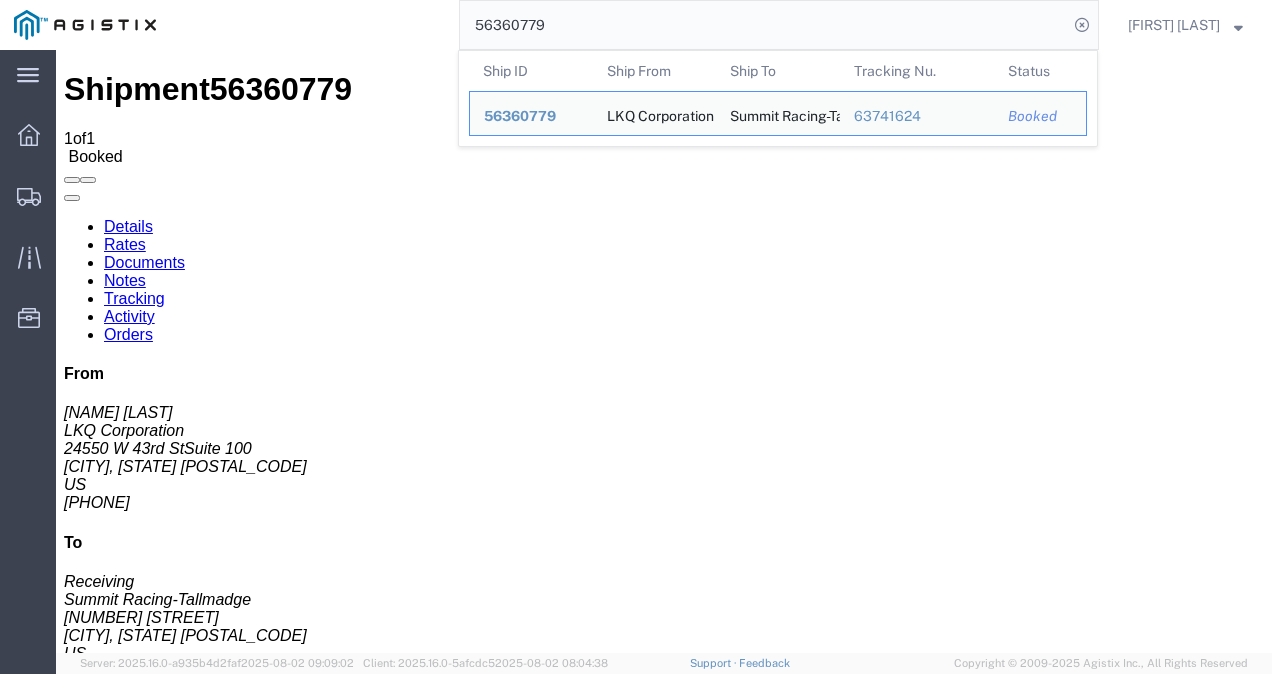 click on "56360779" 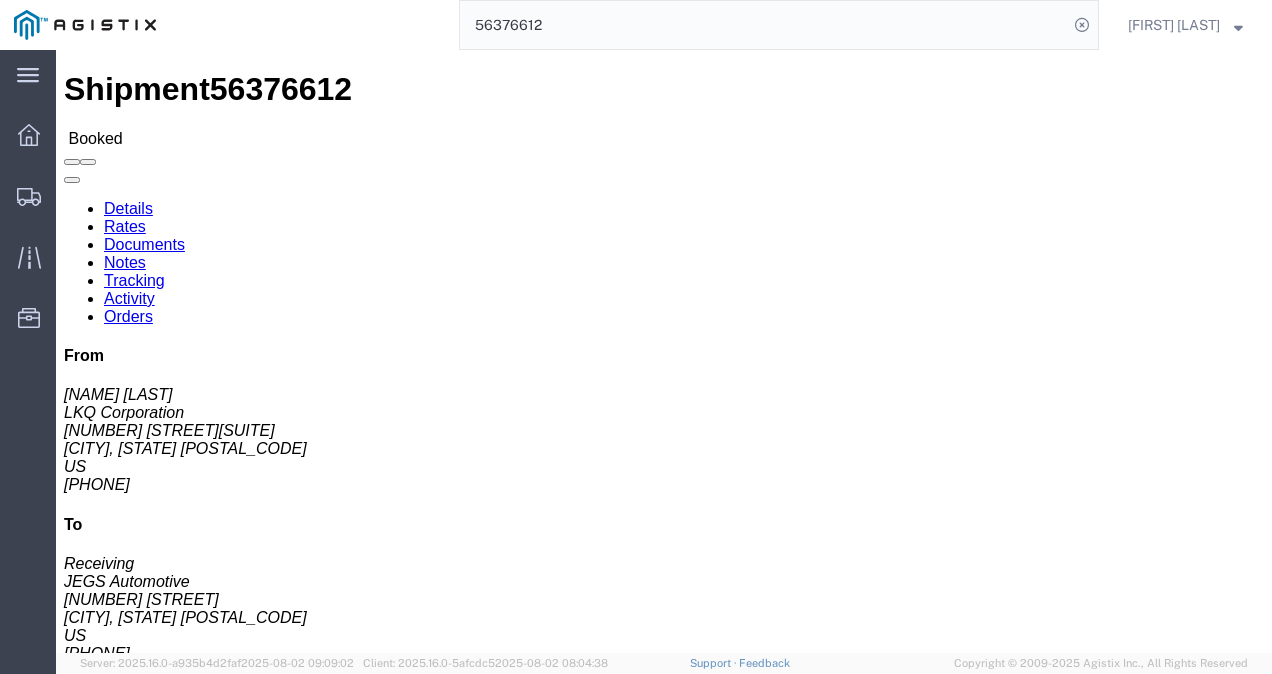 click on "Routing & Vehicle Information" 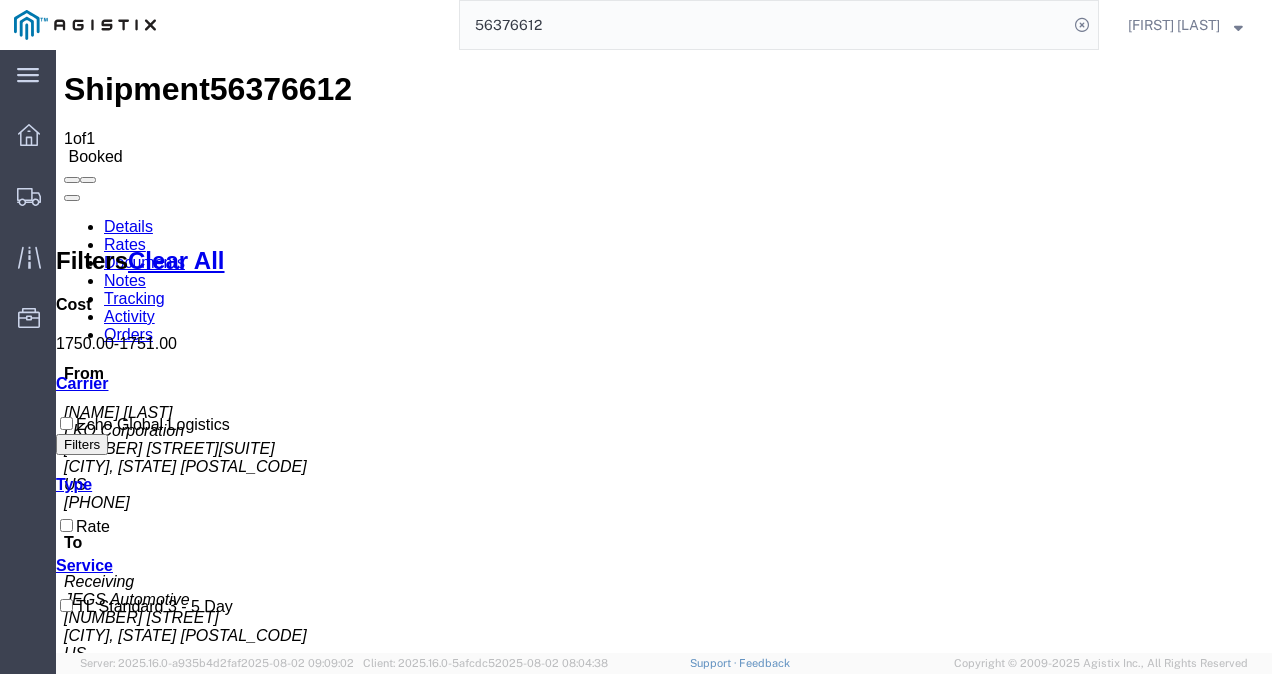 click on "Shipment  [NUMBER] 1
of
1   Booked Details Rates Documents Notes Tracking Activity Orders From [NAME] [LAST] LKQ Corporation [NUMBER] [STREET][SUITE]...
[CITY], [STATE] [COUNTRY] [PHONE] To Receiving JEGS Automotive [NUMBER] [STREET] [CITY], [STATE] [COUNTRY] [PHONE] Other details Reference #: [NUMBER] Ship Date/Time: [DATE] Mode: Truckload Created By: Agistix Truckload Services Created By Email:
offline_notificatio...
Carrier Information Tracking No: [NUMBER] Contact Name: [NAME] [LAST] Contact Phone: [PHONE] Service Level: TL Standard 3 - 5 Day Carrier: Echo Global Logistics Transit status: Awaiting Pick-Up Please fix the following errors Rates Filter Filters Clear All Cost [NUMBER]  -
[NUMBER] Transit Days Carrier   Echo Global Logistics Filters Type   Rate Service   TL Standard 3 - 5 Day Search: Carrier Service Estimated Transit Transit Days Type Cost Confirm Echo Global Logistics TL Standard 3 - 5 Day To" at bounding box center (664, 936) 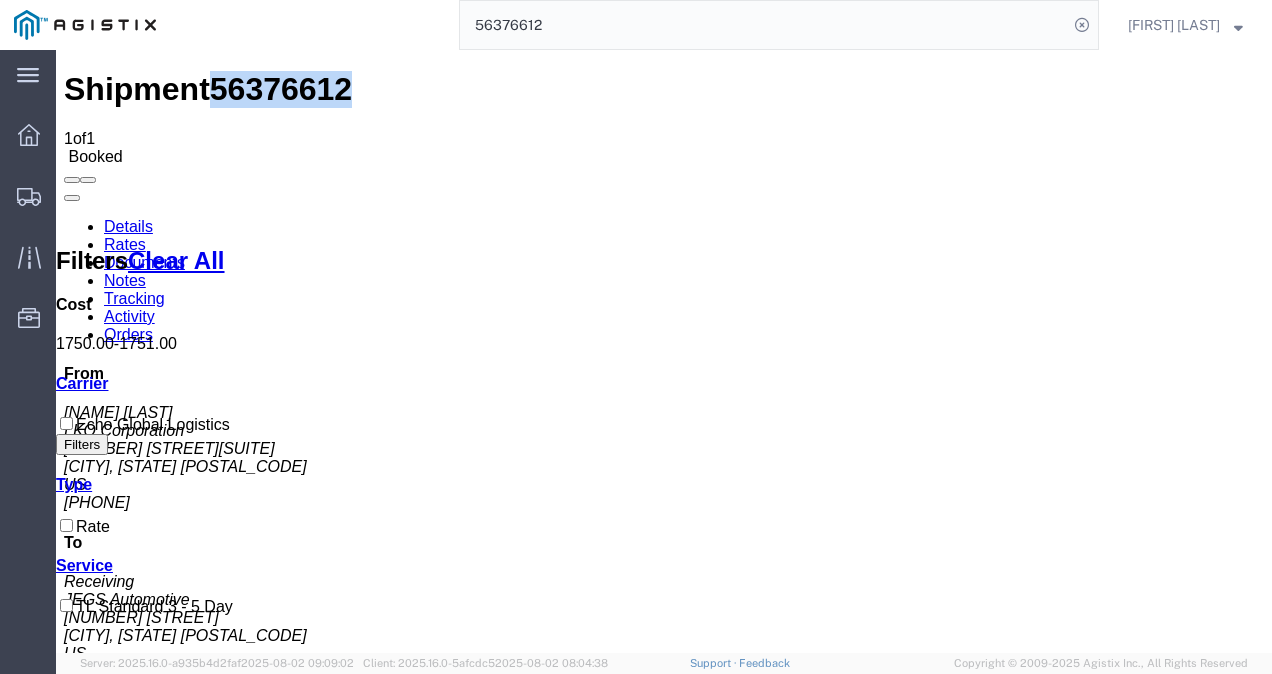 click on "56376612" at bounding box center [281, 89] 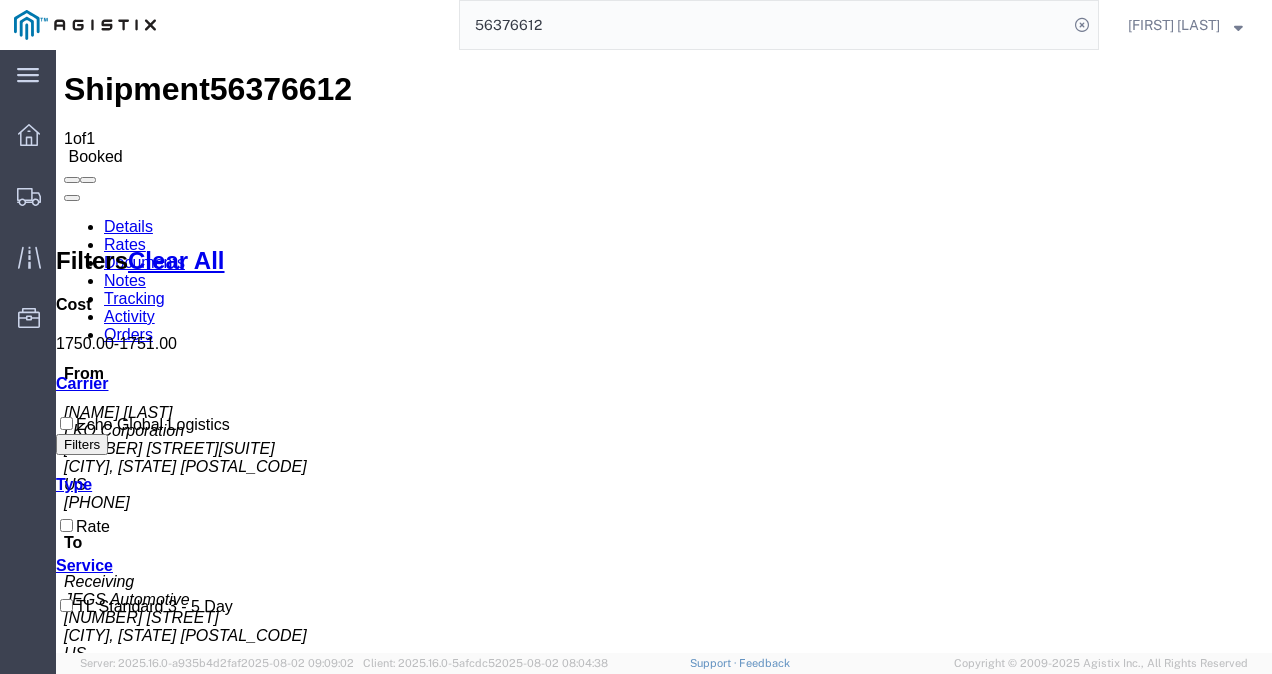 click on "Shipment  [NUMBER] 1
of
1   Booked Details Rates Documents Notes Tracking Activity Orders From [NAME] [LAST] LKQ Corporation [NUMBER] [STREET][SUITE]...
[CITY], [STATE] [COUNTRY] [PHONE] To Receiving JEGS Automotive [NUMBER] [STREET] [CITY], [STATE] [COUNTRY] [PHONE] Other details Reference #: [NUMBER] Ship Date/Time: [DATE] Mode: Truckload Created By: Agistix Truckload Services Created By Email:
offline_notificatio...
Carrier Information Tracking No: [NUMBER] Contact Name: [NAME] [LAST] Contact Phone: [PHONE] Service Level: TL Standard 3 - 5 Day Carrier: Echo Global Logistics Transit status: Awaiting Pick-Up Please fix the following errors Rates Filter Filters Clear All Cost [NUMBER]  -
[NUMBER] Transit Days Carrier   Echo Global Logistics Filters Type   Rate Service   TL Standard 3 - 5 Day Search: Carrier Service Estimated Transit Transit Days Type Cost Confirm Echo Global Logistics TL Standard 3 - 5 Day To" at bounding box center (664, 936) 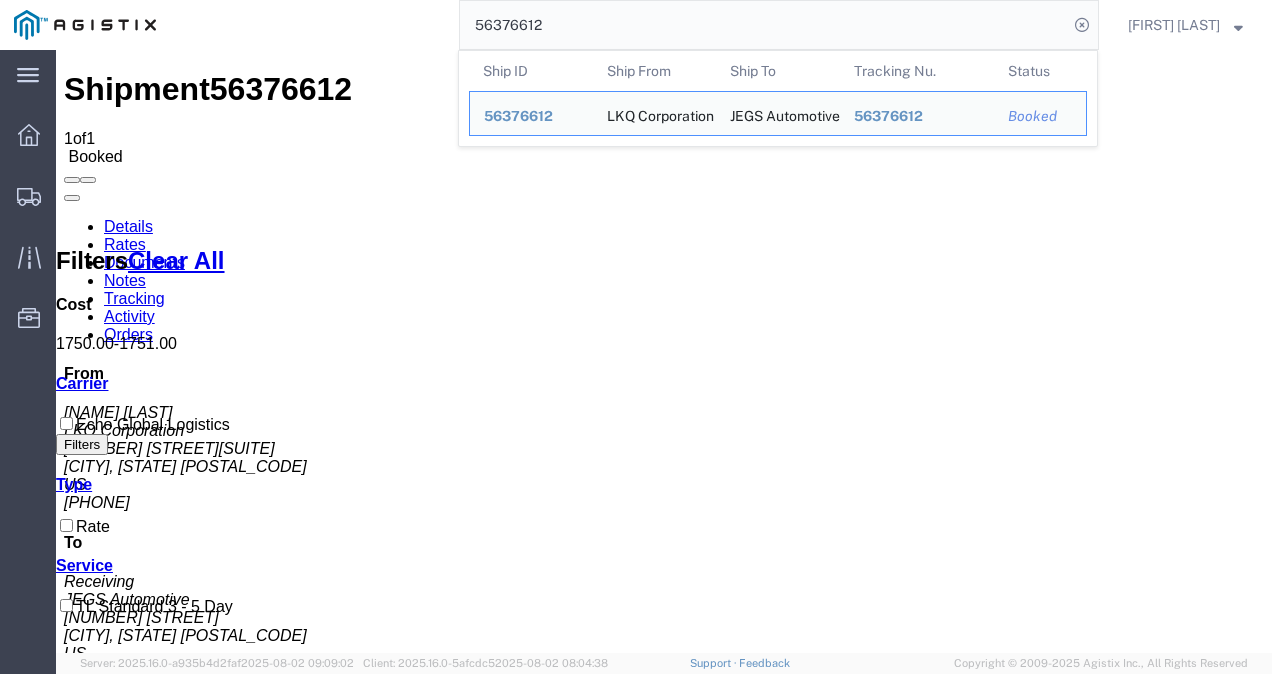 click on "56376612" 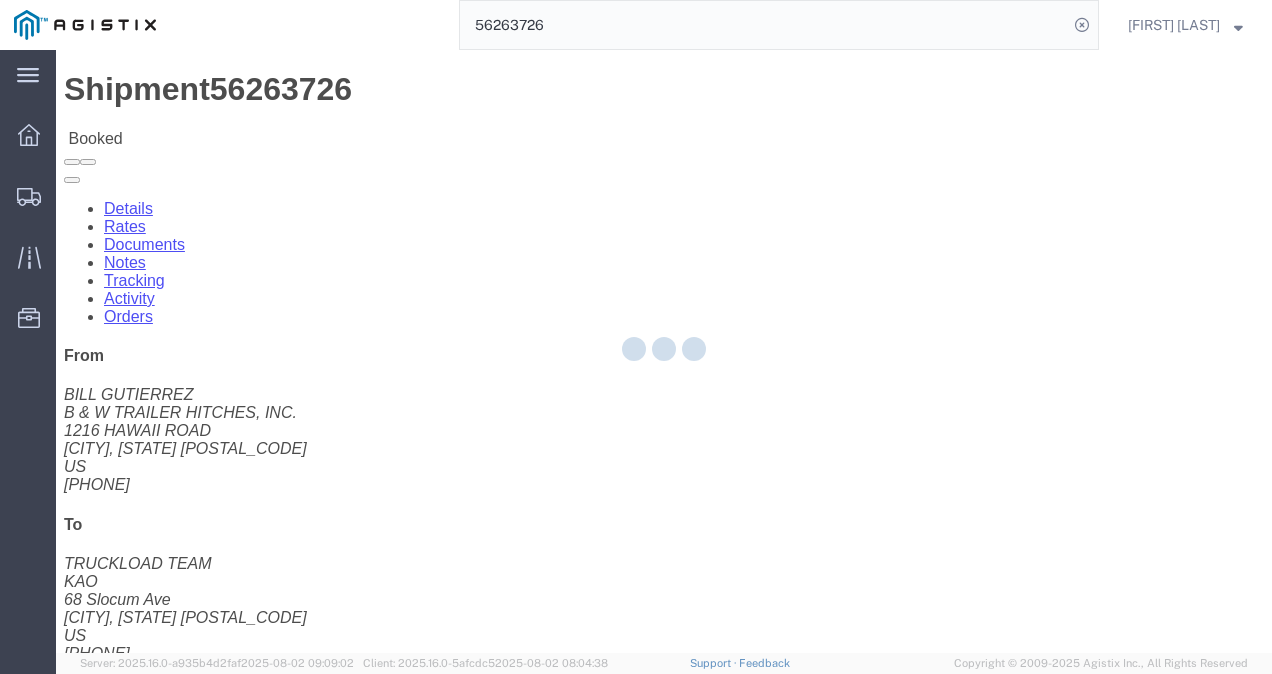 click 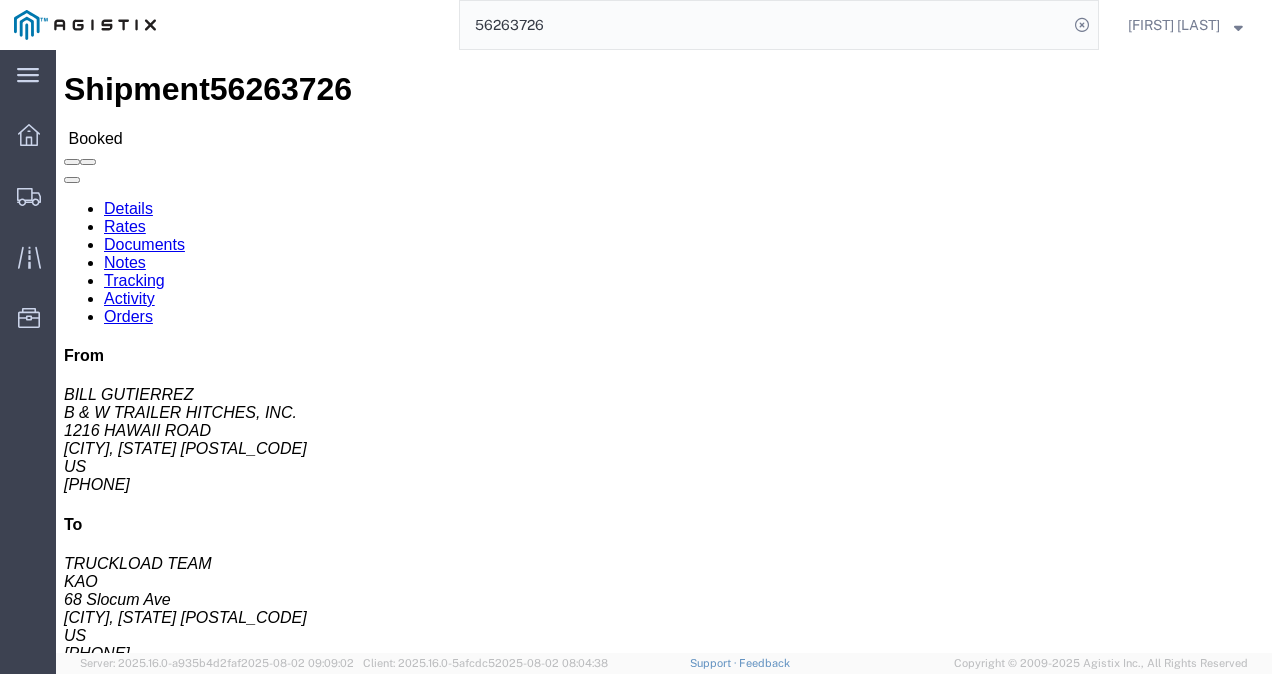 click on "Rates" 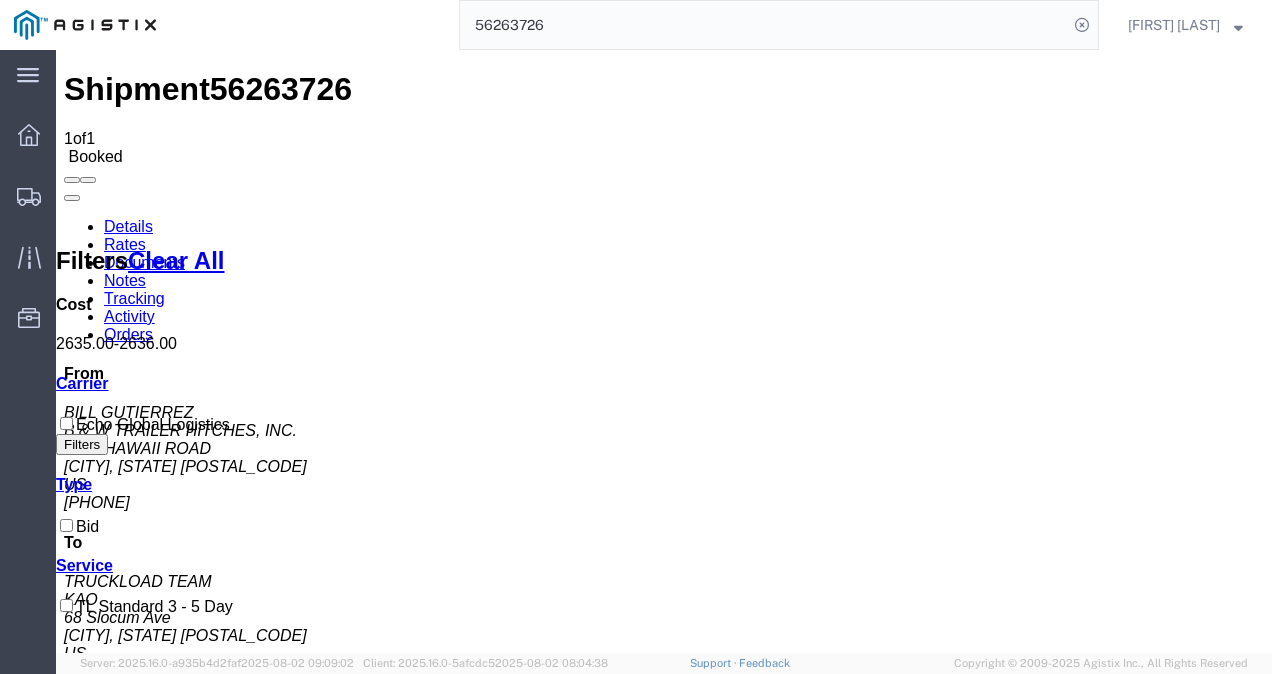 click on "Shipment  [NUMBER] 1
of
1   Booked" at bounding box center [664, 118] 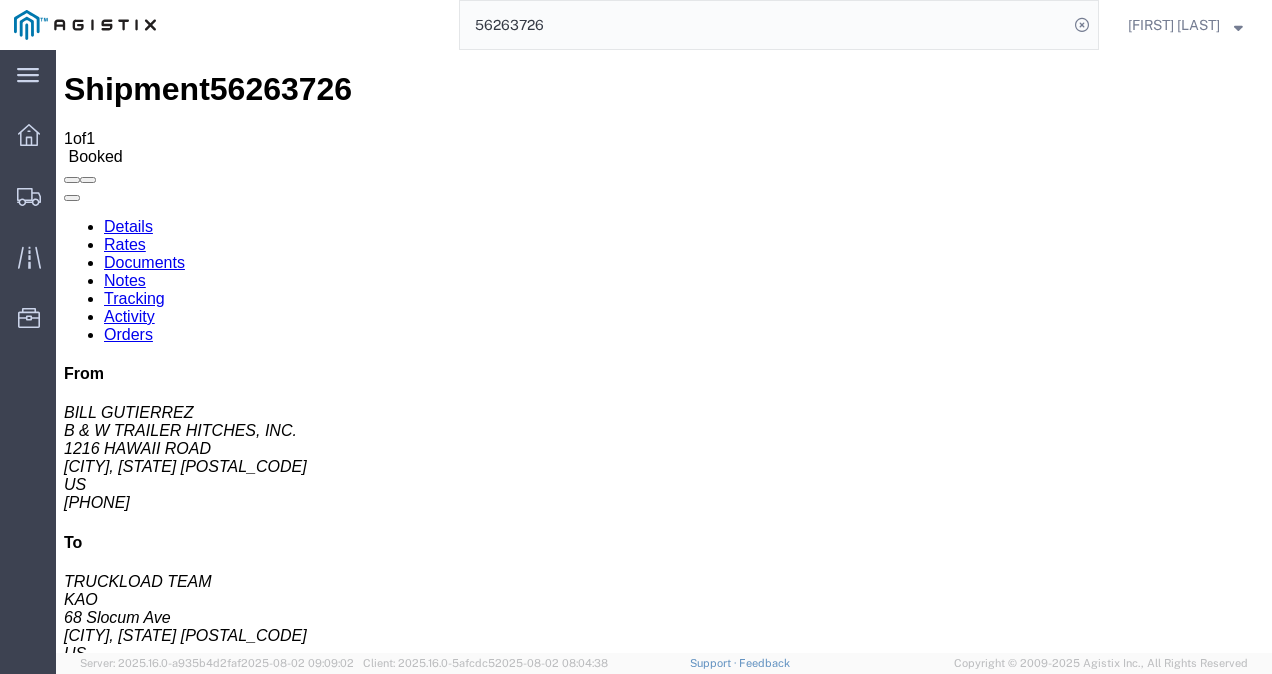 click on "Routing & Vehicle Information" 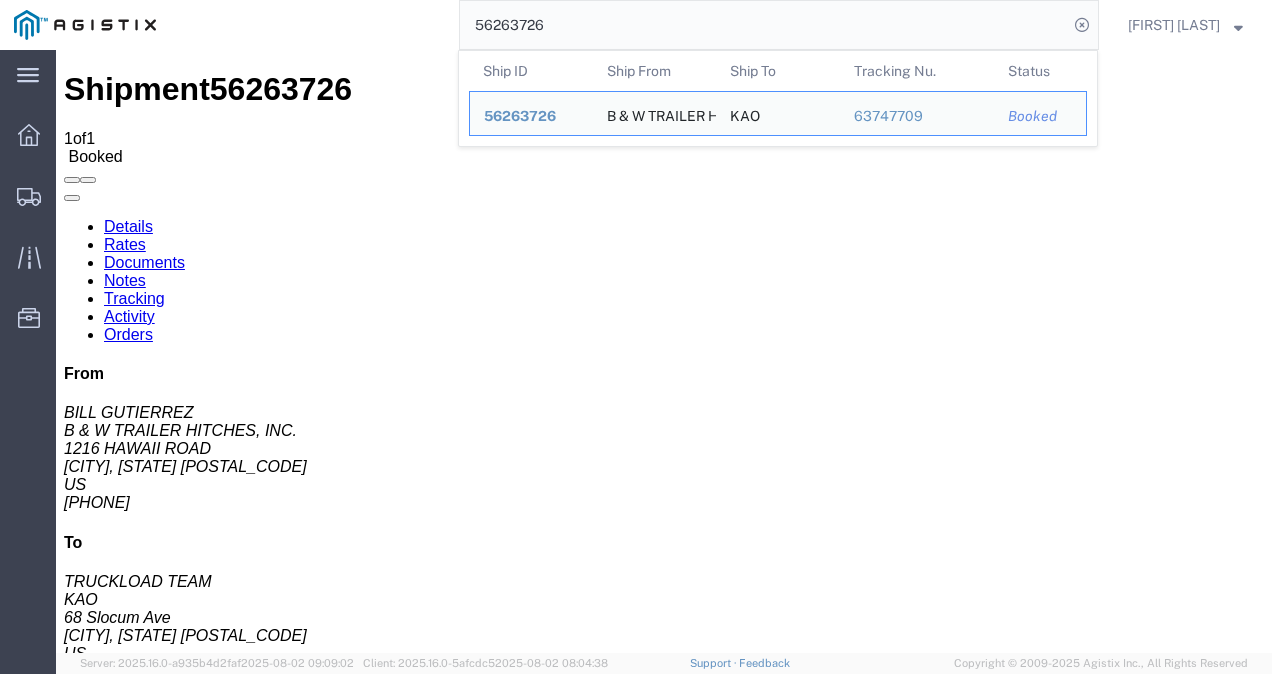 click on "56263726" 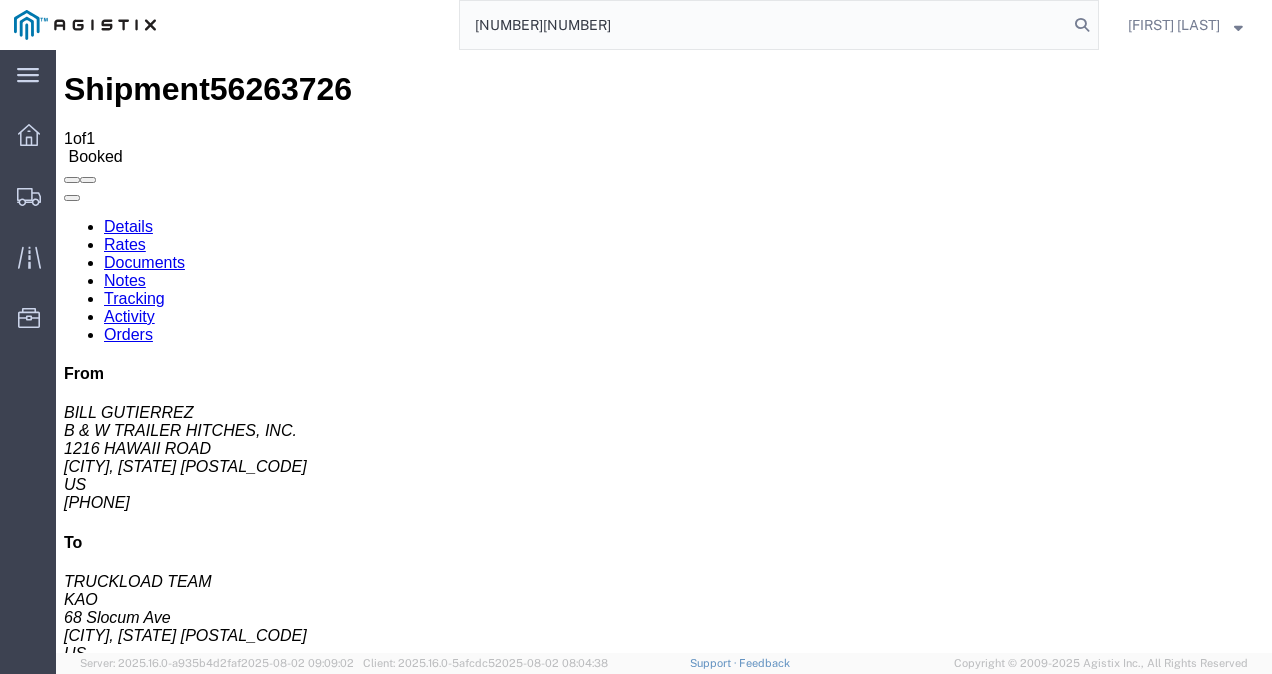 click on "[NUMBER][NUMBER]" 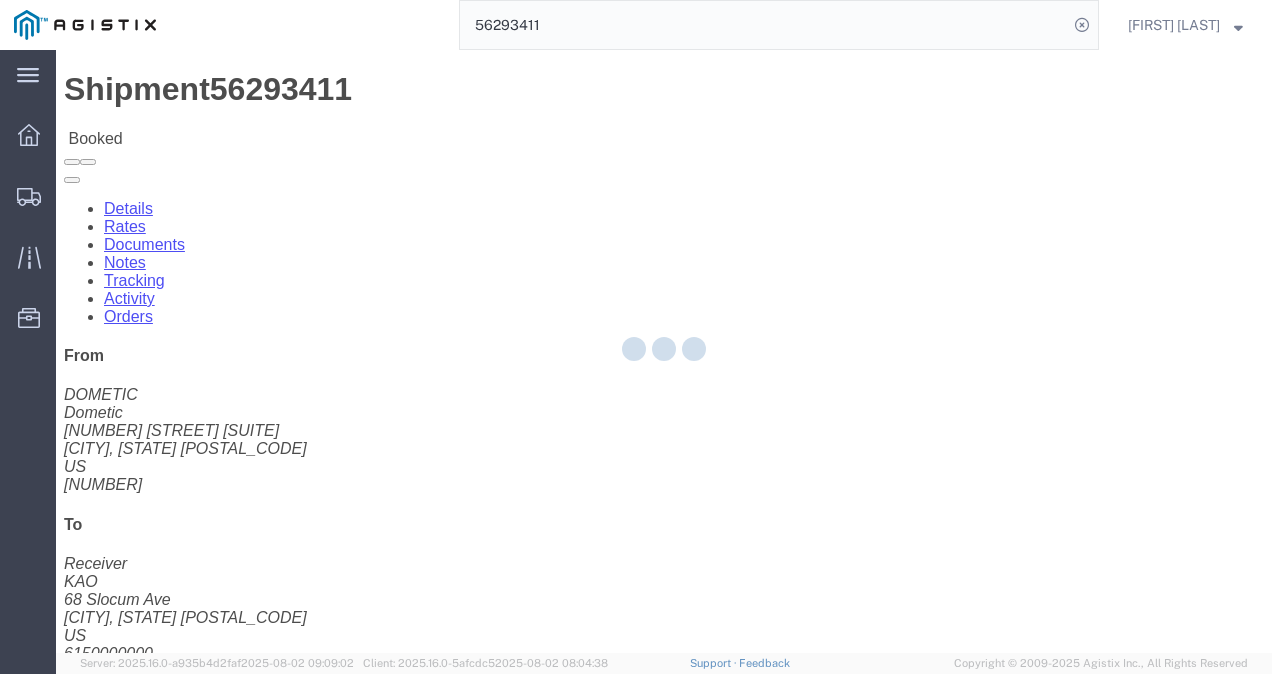 click 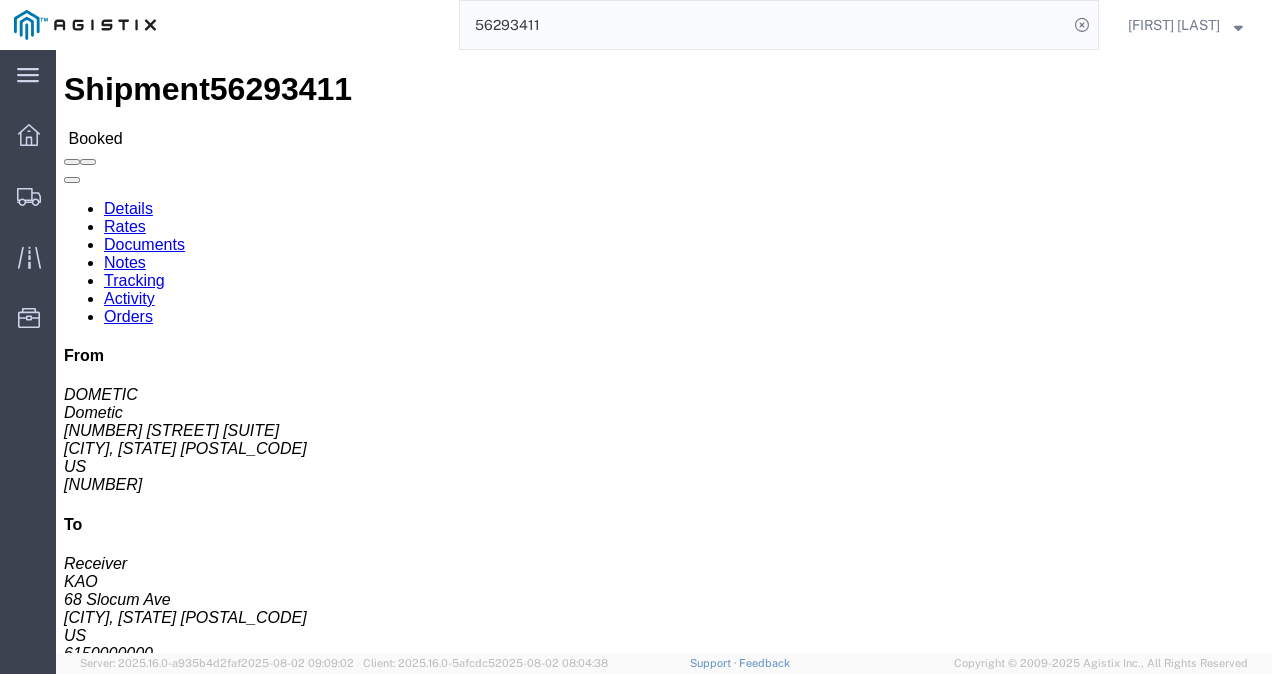 click on "Rates" 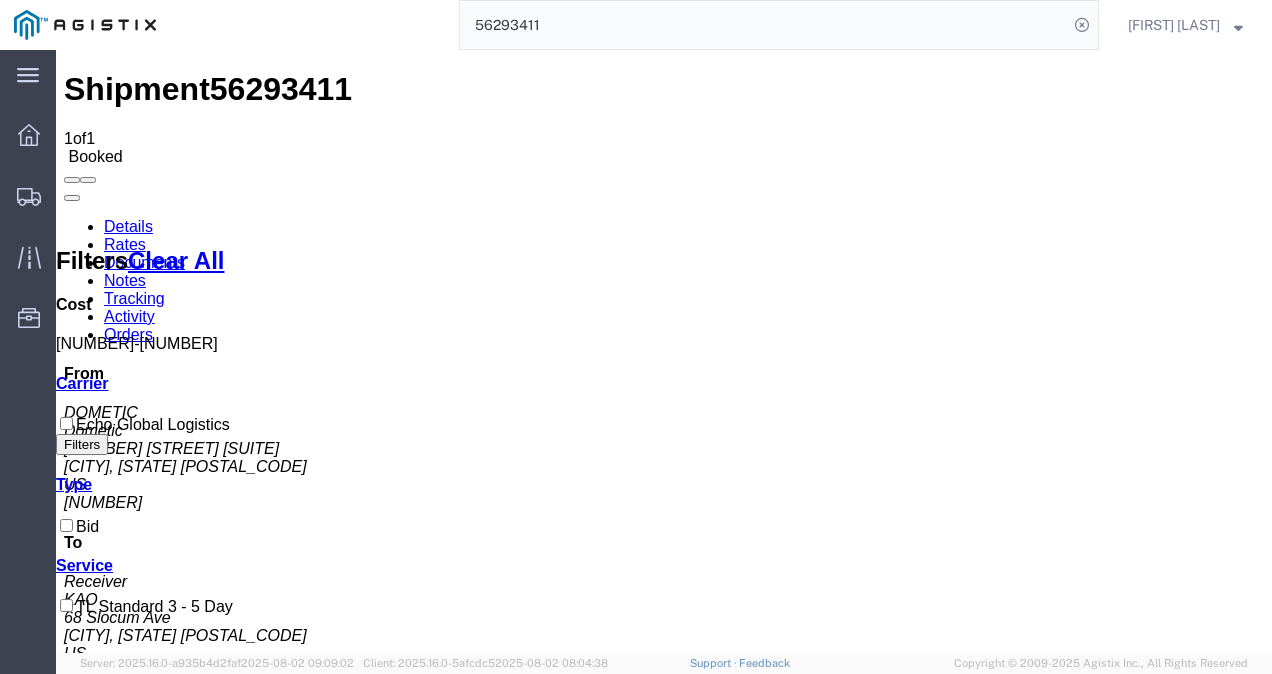 drag, startPoint x: 633, startPoint y: 422, endPoint x: 648, endPoint y: 457, distance: 38.078865 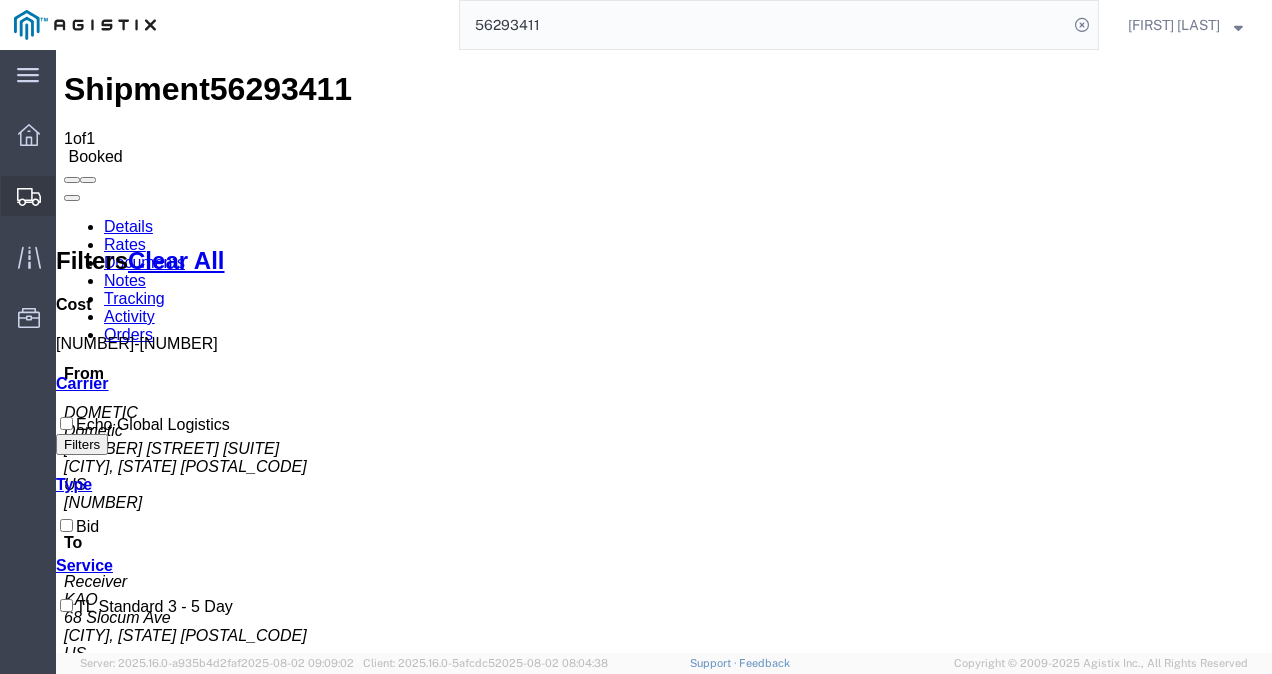 click on "Shipments" 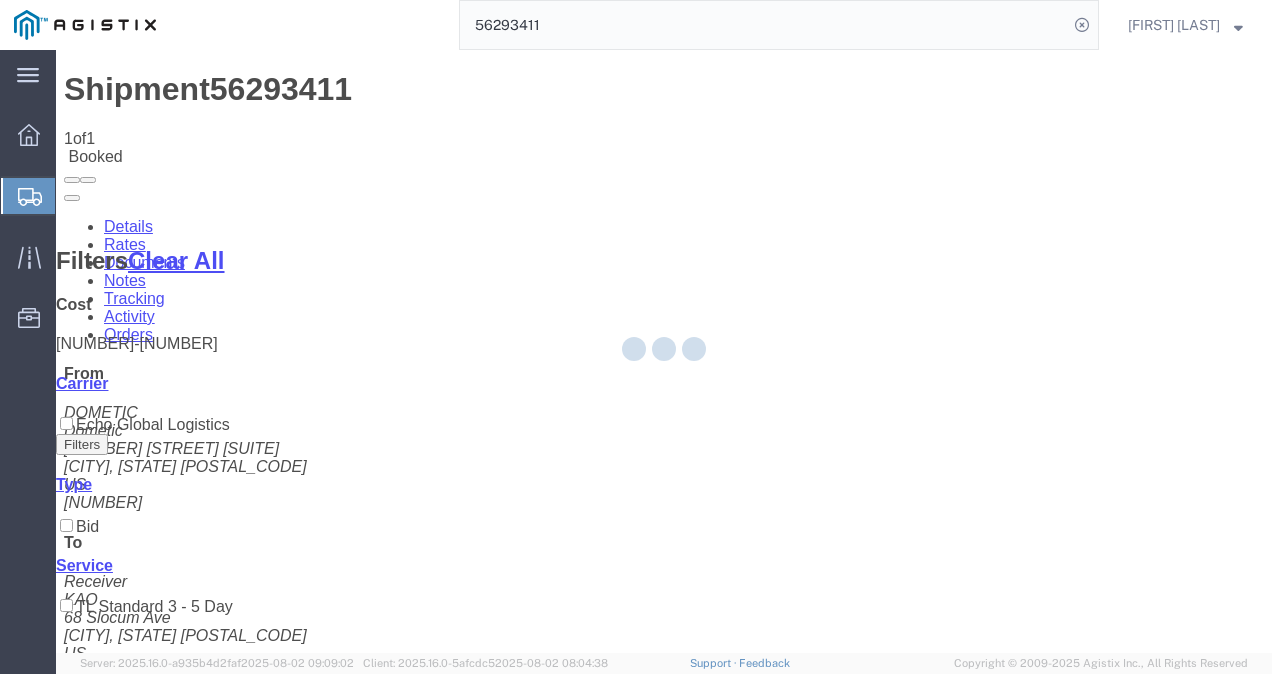 drag, startPoint x: 732, startPoint y: 495, endPoint x: 876, endPoint y: 620, distance: 190.68561 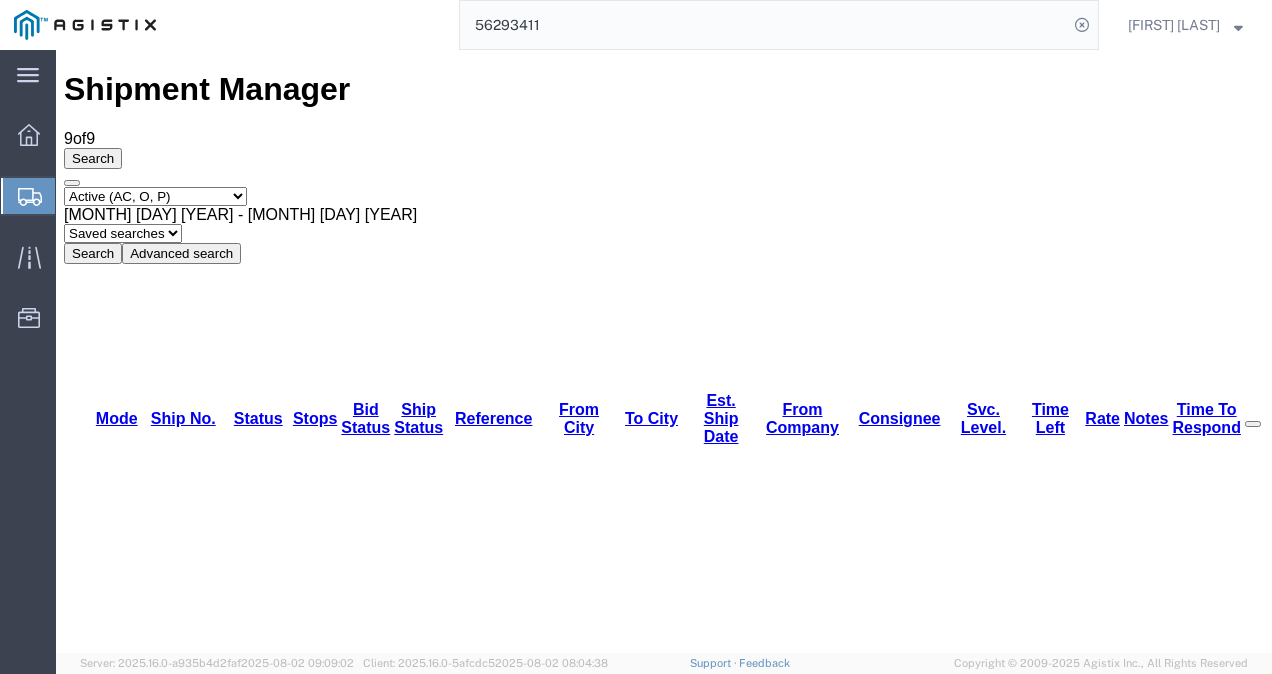 click on "Select status
Active (AC, O, P) All Approved Awaiting Confirmation (AC) Booked Canceled Closed Delivered Denied Expired Ignored Lost On Hold Open (O) Partial Delivery Pending (P) Shipped Withdrawn [MONTH] [DAY] [YEAR] - [MONTH] [DAY] [YEAR] Saved searches ALL Truckload Open Truckload Search
Advanced search" at bounding box center (664, 225) 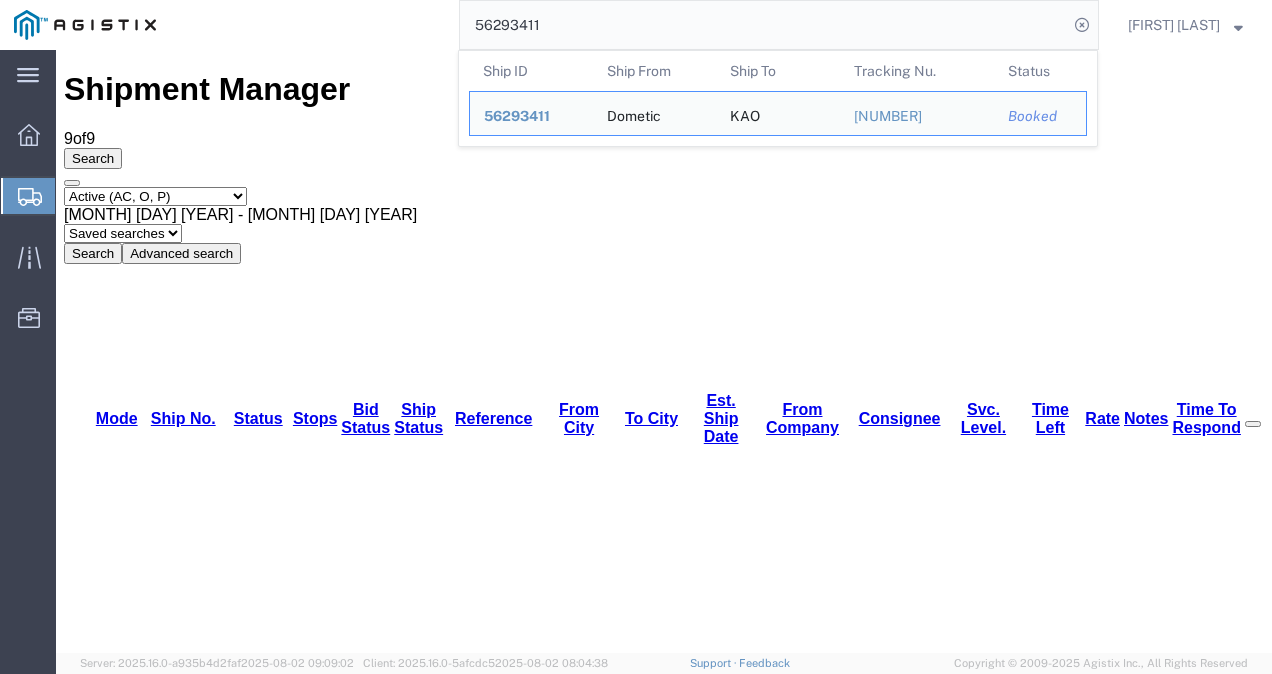 click on "56293411" 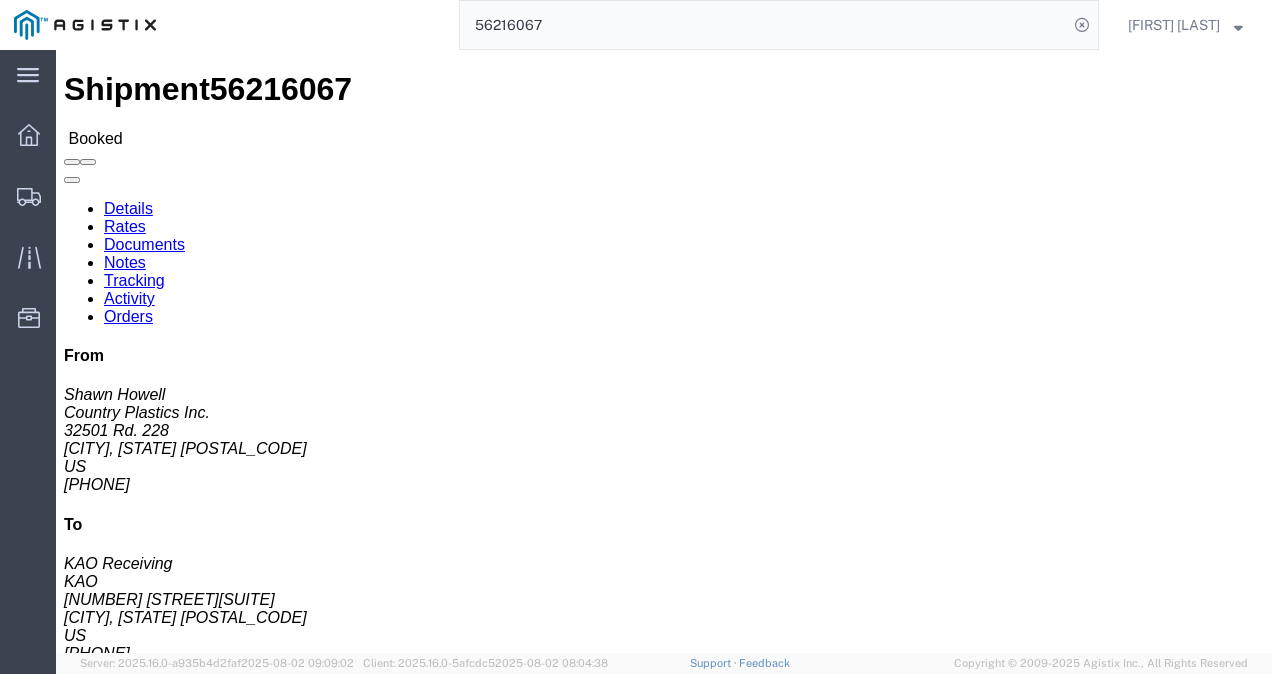 drag, startPoint x: 544, startPoint y: 410, endPoint x: 537, endPoint y: 400, distance: 12.206555 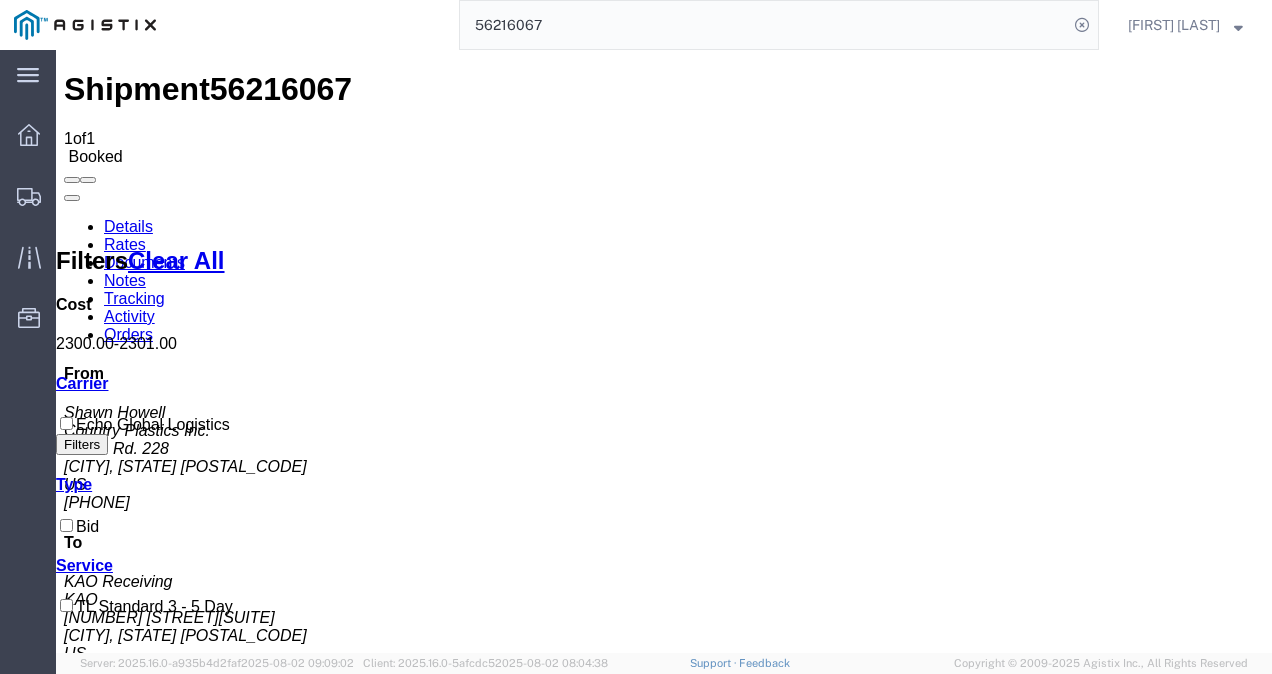 click on "Shipment  [NUMBER] 1
of
1   Booked Details Rates Documents Notes Tracking Activity Orders From [NAME] [LAST] Country Plastics Inc. [NUMBER] [STREET] [CITY], [STATE] [COUNTRY] [PHONE] To KAO Receiving KAO [NUMBER] [STREET][SUITE] [CITY], [STATE] [COUNTRY] [PHONE] Other details Reference #: [NUMBER] Ship Date/Time: [DATE] Mode: Truckload Created By: Agistix Truckload Services Created By Email:
offline_notificatio...
Carrier Information Tracking No: [NUMBER] Contact Name: [NUMBER] Contact Phone: [NUMBER] Service Level: TL Standard 3 - 5 Day Carrier: Echo Global Logistics Transit status: Awaiting Pick-Up Please fix the following errors Rates Filter Filters Clear All Cost [NUMBER]  -
[NUMBER] Transit Days Carrier   Echo Global Logistics Filters Type   Bid Service   TL Standard 3 - 5 Day Search: Carrier Service Estimated Transit Transit Days Type Cost Confirm Echo Global Logistics TL Standard 3 - 5 Day 3-5 Day Economy Bid To" at bounding box center (664, 936) 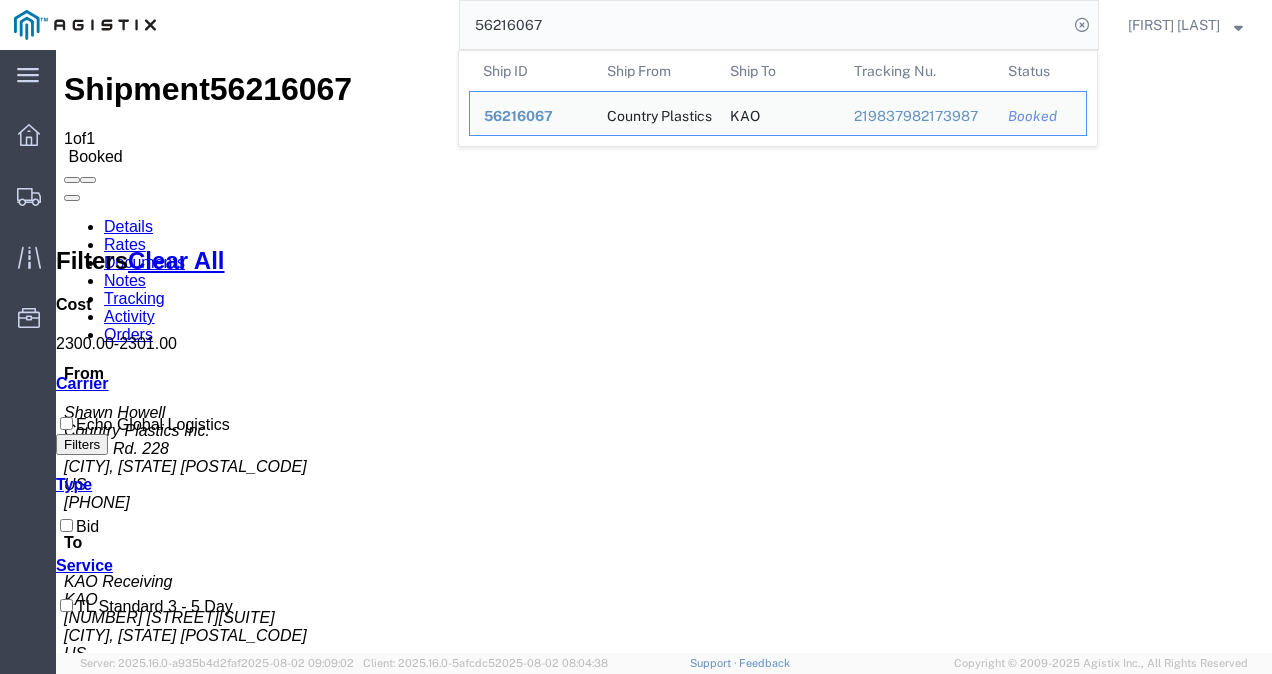 click on "56216067" 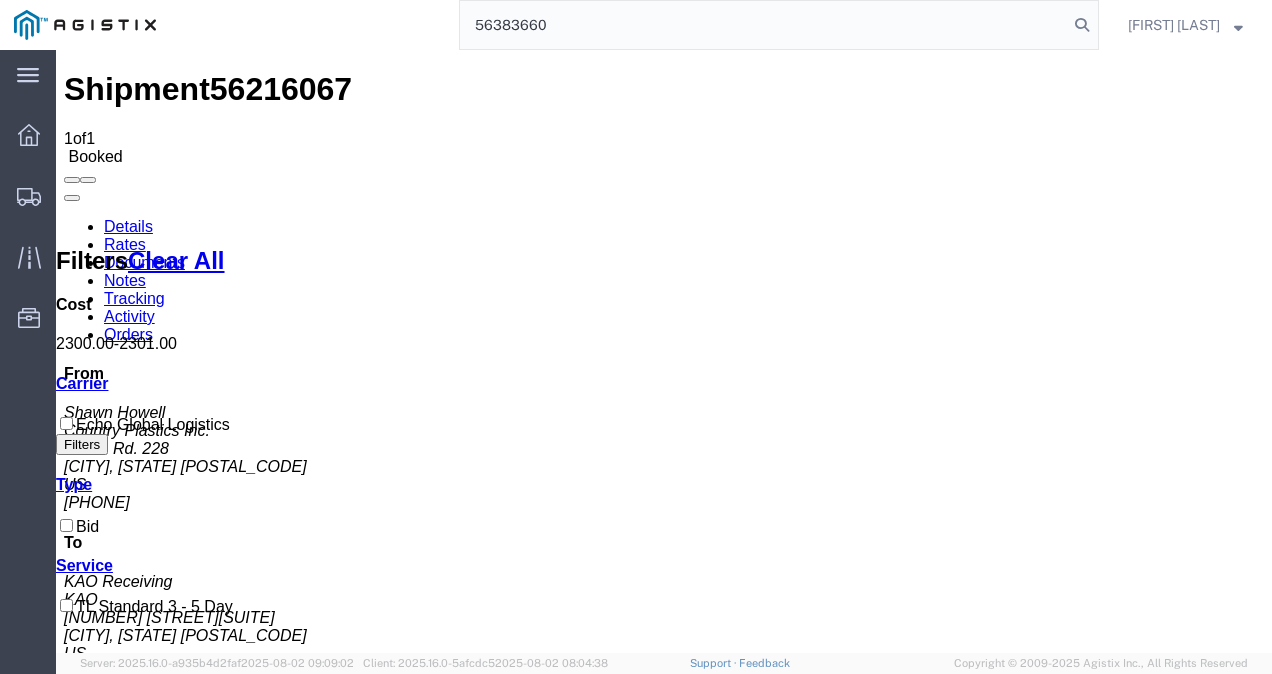 type on "56383660" 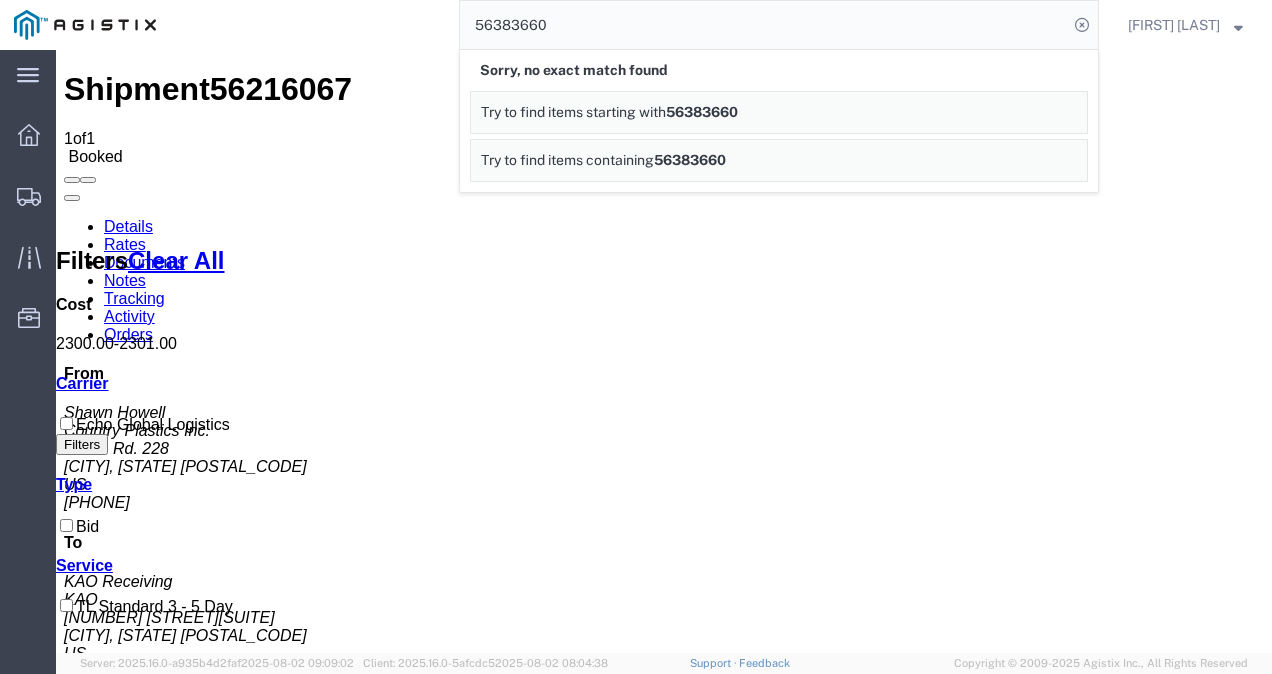 click on "Shipment  [NUMBER] 1
of
1   Booked Details Rates Documents Notes Tracking Activity Orders From [NAME] [LAST] Country Plastics Inc. [NUMBER] [STREET] [CITY], [STATE] [COUNTRY] [PHONE] To KAO Receiving KAO [NUMBER] [STREET][SUITE] [CITY], [STATE] [COUNTRY] [PHONE] Other details Reference #: [NUMBER] Ship Date/Time: [DATE] Mode: Truckload Created By: Agistix Truckload Services Created By Email:
offline_notificatio...
Carrier Information Tracking No: [NUMBER] Contact Name: [NUMBER] Contact Phone: [NUMBER] Service Level: TL Standard 3 - 5 Day Carrier: Echo Global Logistics Transit status: Awaiting Pick-Up Please fix the following errors Rates Filter Filters Clear All Cost [NUMBER]  -
[NUMBER] Transit Days Carrier   Echo Global Logistics Filters Type   Bid Service   TL Standard 3 - 5 Day Search: Carrier Service Estimated Transit Transit Days Type Cost Confirm Echo Global Logistics TL Standard 3 - 5 Day 3-5 Day Economy Bid To" at bounding box center [664, 936] 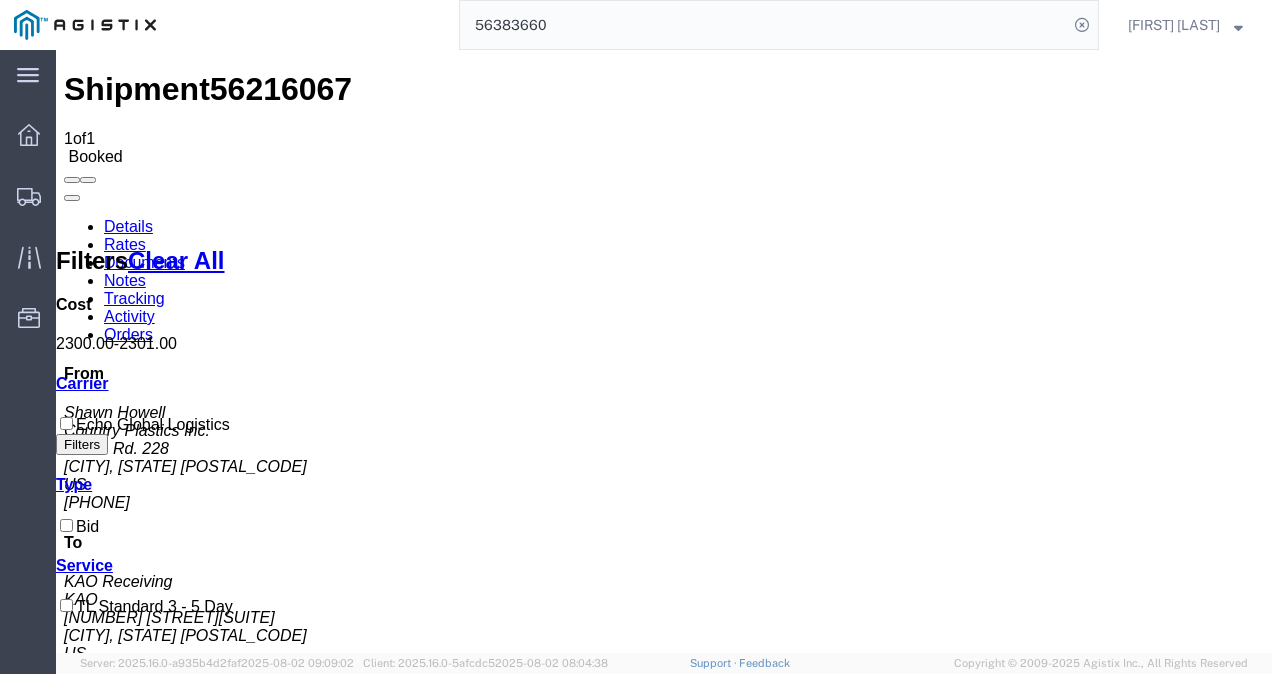 drag, startPoint x: 739, startPoint y: 488, endPoint x: 725, endPoint y: 638, distance: 150.65192 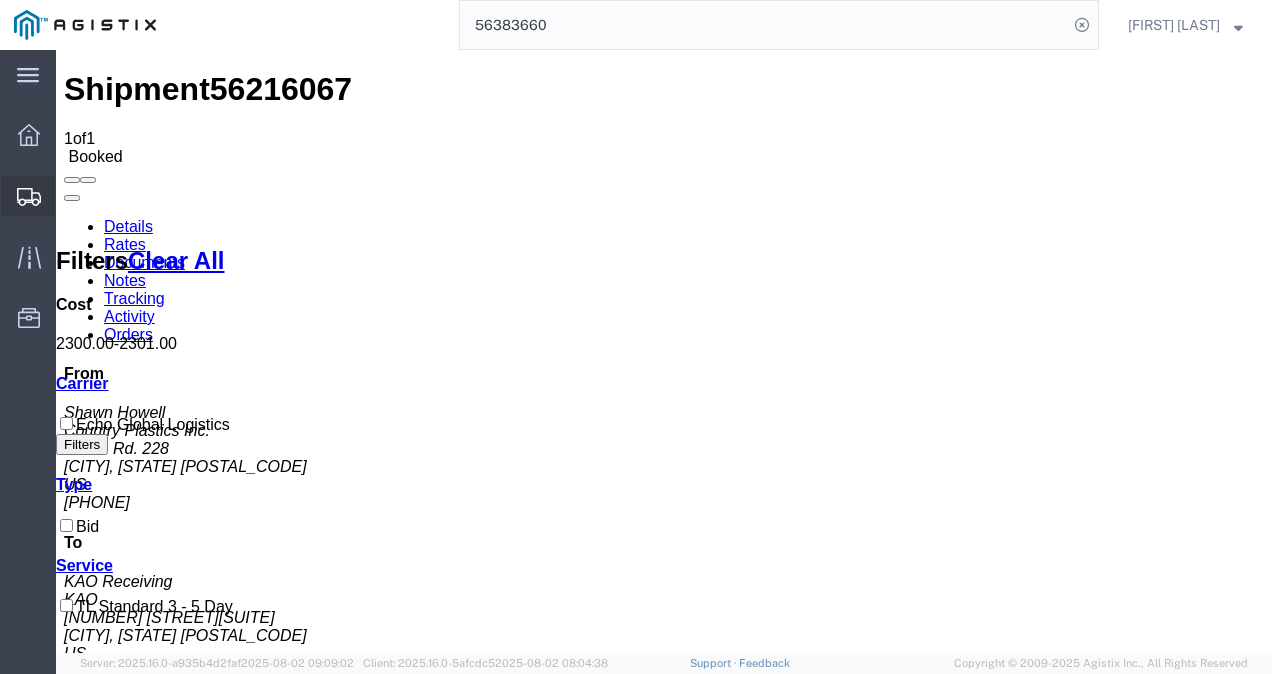 click on "Shipments" 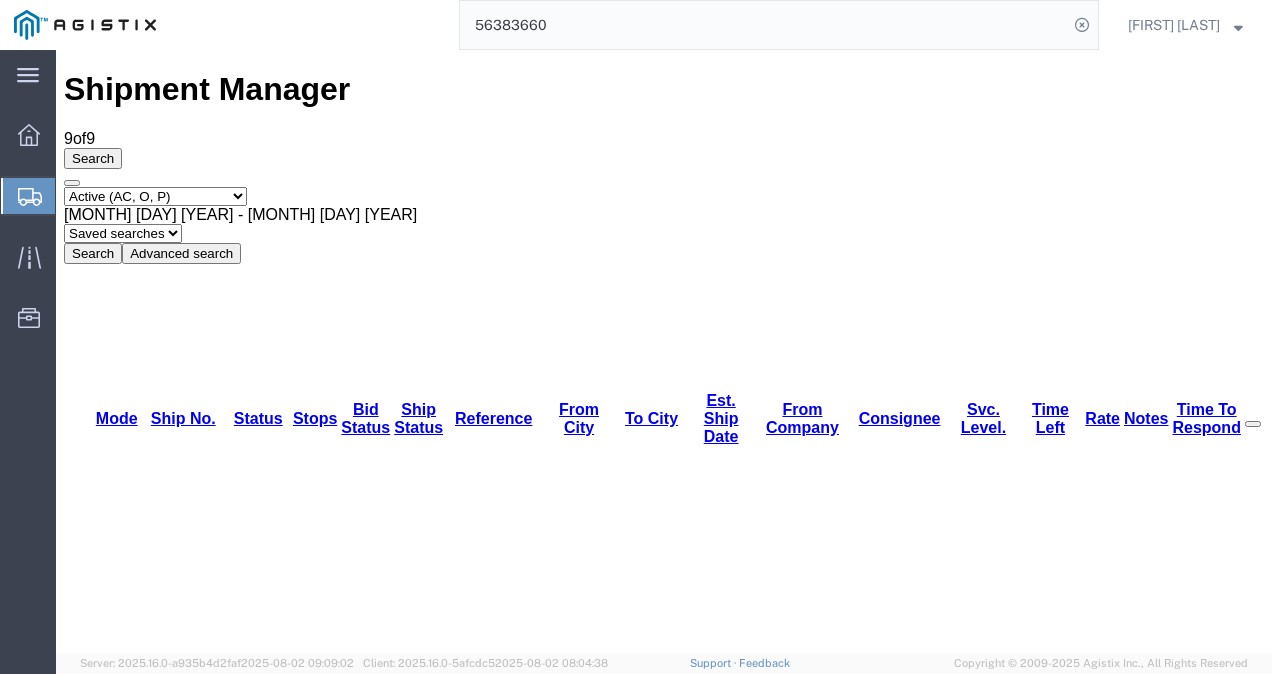 click on "Shipment Manager 9
of
9 Search
Select status
Active (AC, O, P) All Approved Awaiting Confirmation (AC) Booked Canceled Closed Delivered Denied Expired Ignored Lost On Hold Open (O) Partial Delivery Pending (P) Shipped Withdrawn [MONTH] [DAY] [YEAR] - [MONTH] [DAY] [YEAR] Saved searches ALL Truckload Open Truckload Search
Advanced search  Field Account Batch Id Bid No Broker Name Carrier Name Carrier Ref Number Consignee Create Date Created By Delivery Close Time Delivery Open Time From Alias From City From Company From Name From State From Vendor Location From Zipcode Hazmat International Lane Late Late Status Miles Pickup Close Time Pickup Open Time Quote Number Rate Requested by Sent To Bid Date Service Level Service Name Ship Mode Ship No Ship Ref Number Ship Type Ship Value Status Stops Time To Respond To Alias To City To Country To Name To State To Vendor Location To Zipcode Tracking Number/AWB Weight Criterion Field Account Batch Id Bid No Broker Name" at bounding box center (664, 1778) 